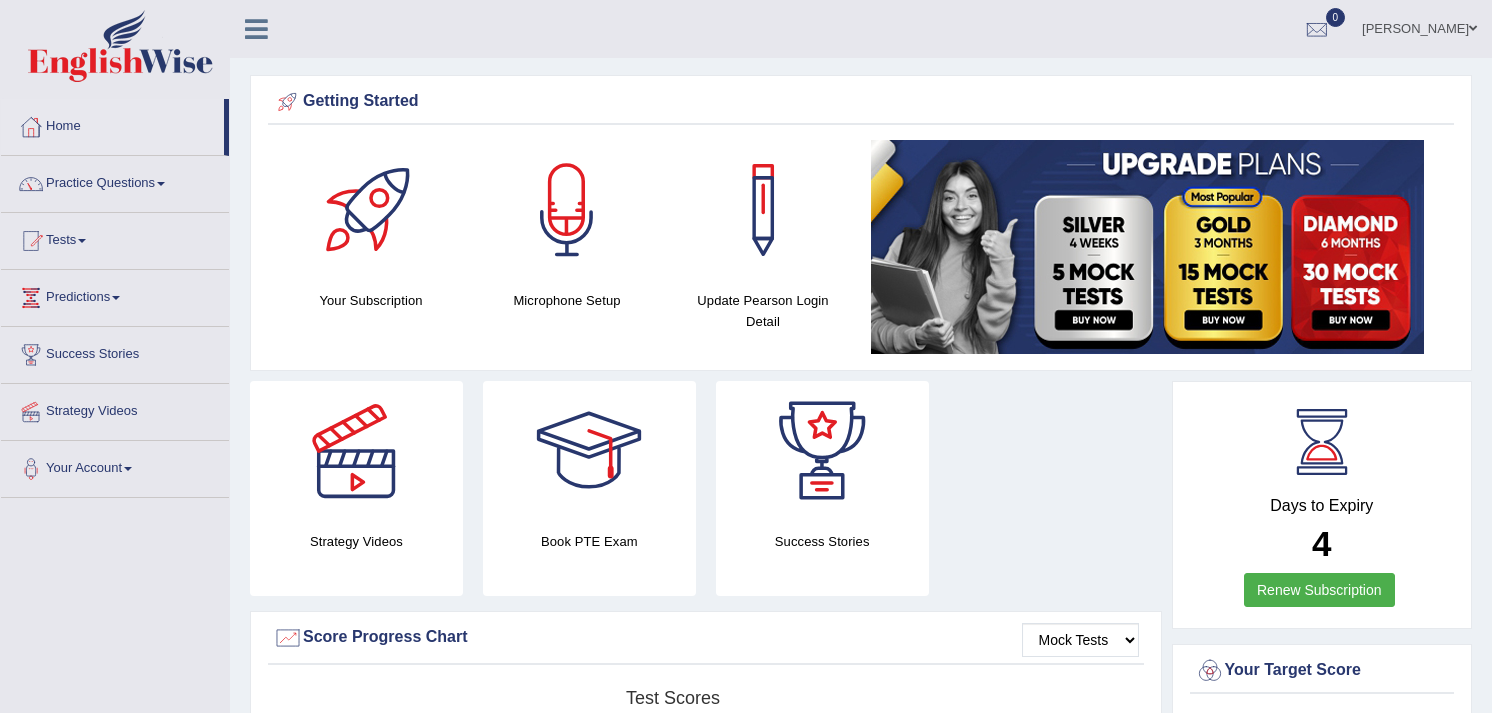 scroll, scrollTop: 1068, scrollLeft: 0, axis: vertical 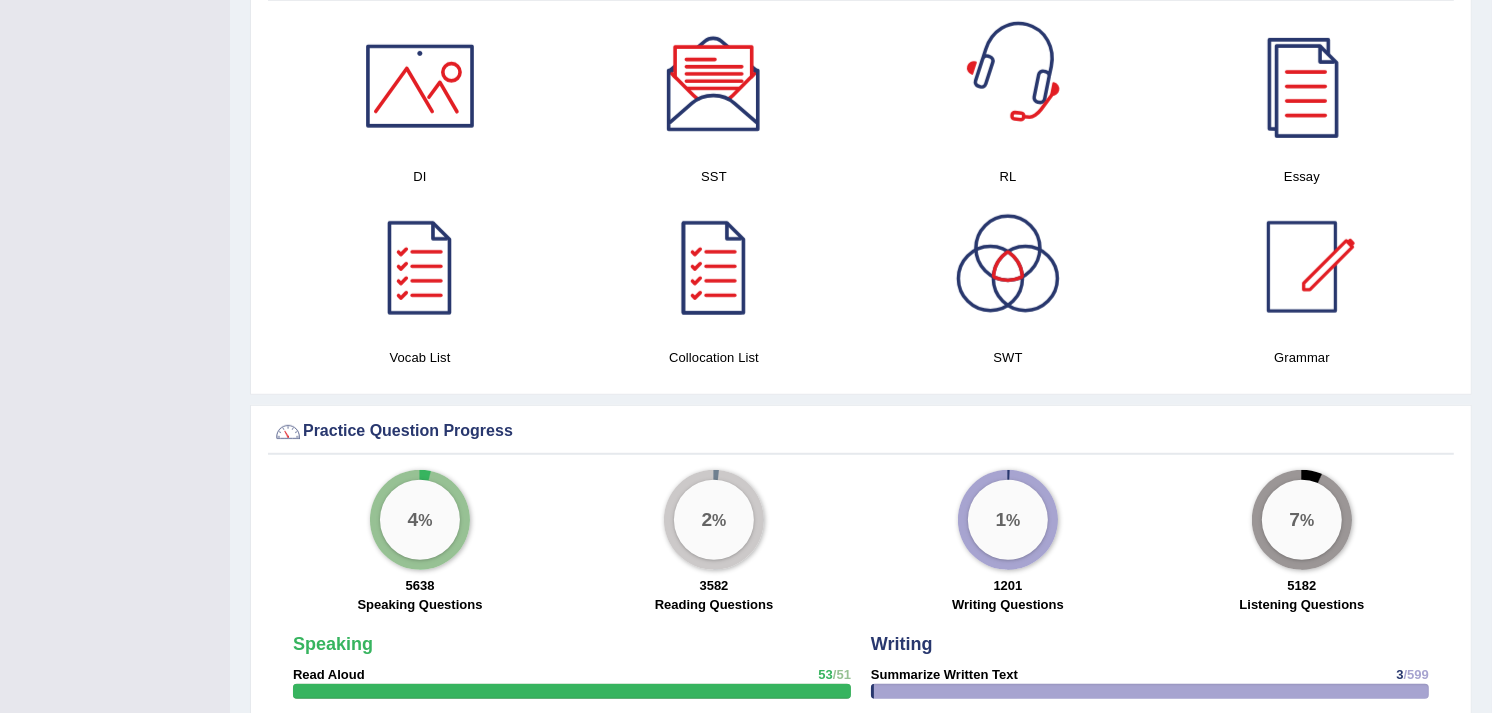 click at bounding box center [1008, 86] 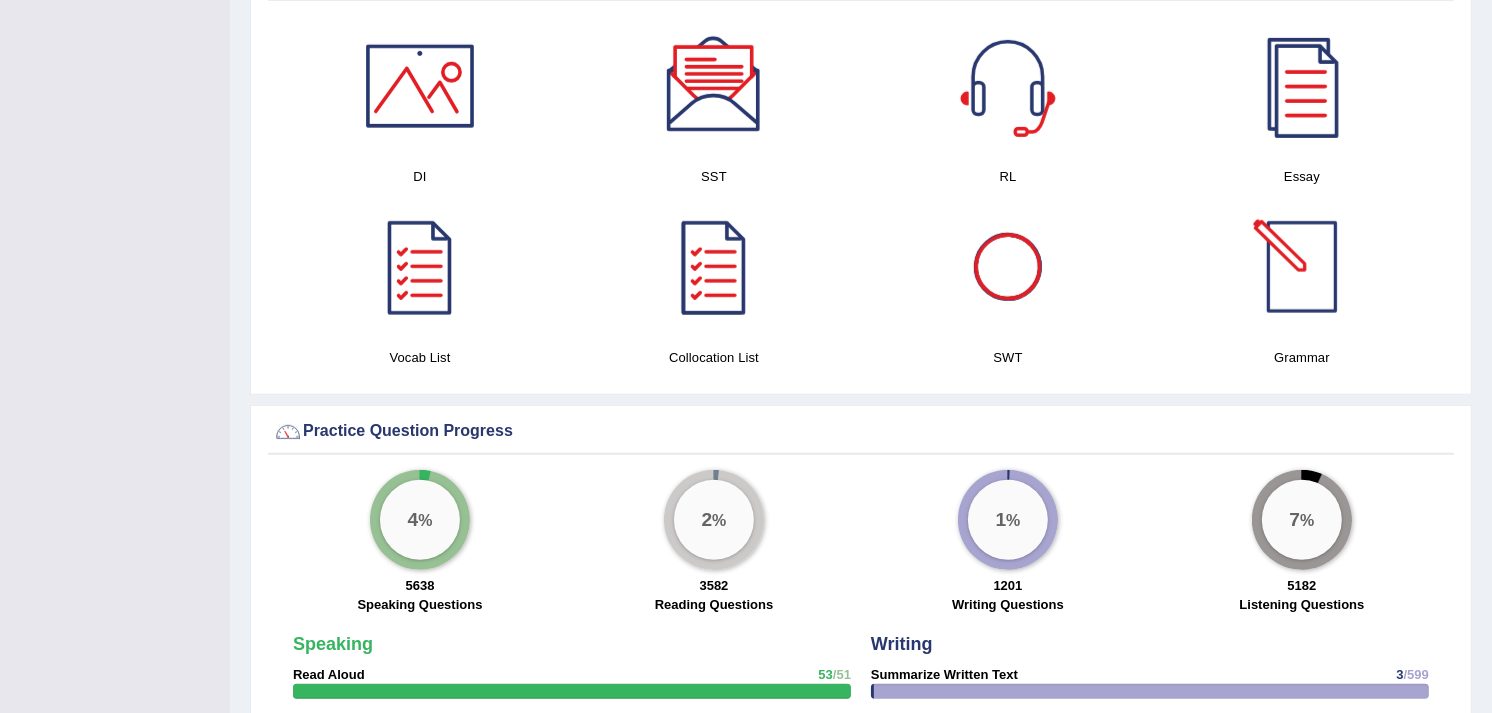 click on "Essay" at bounding box center [1302, 101] 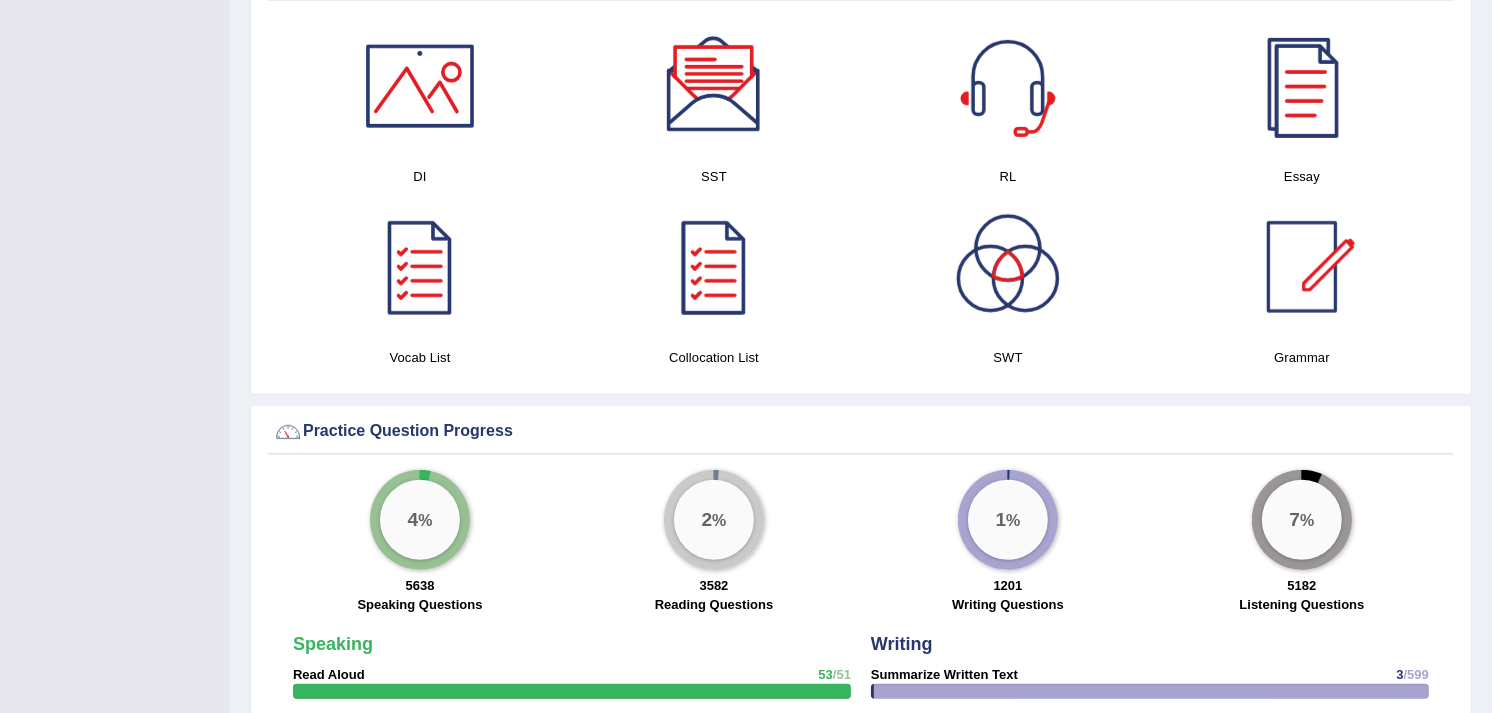 click at bounding box center (1302, 86) 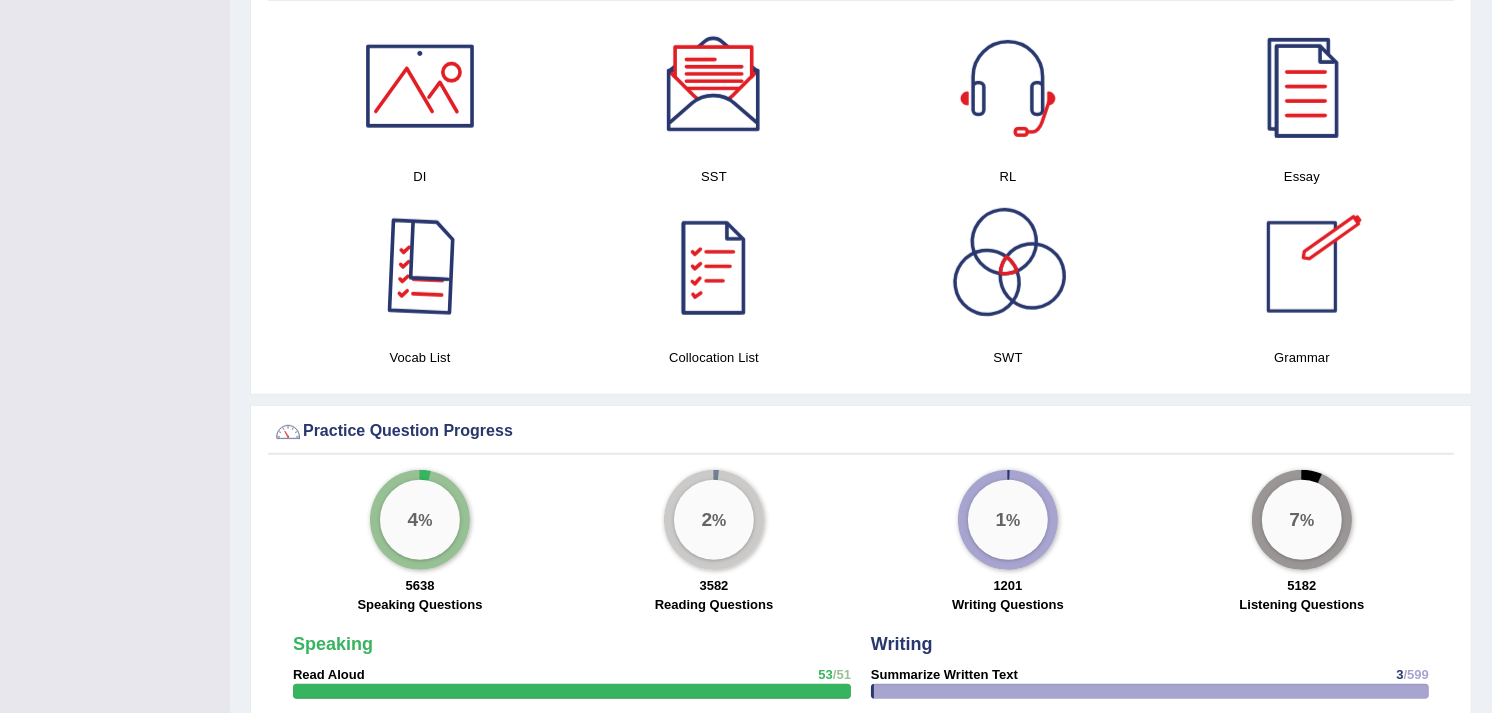 click at bounding box center [420, 267] 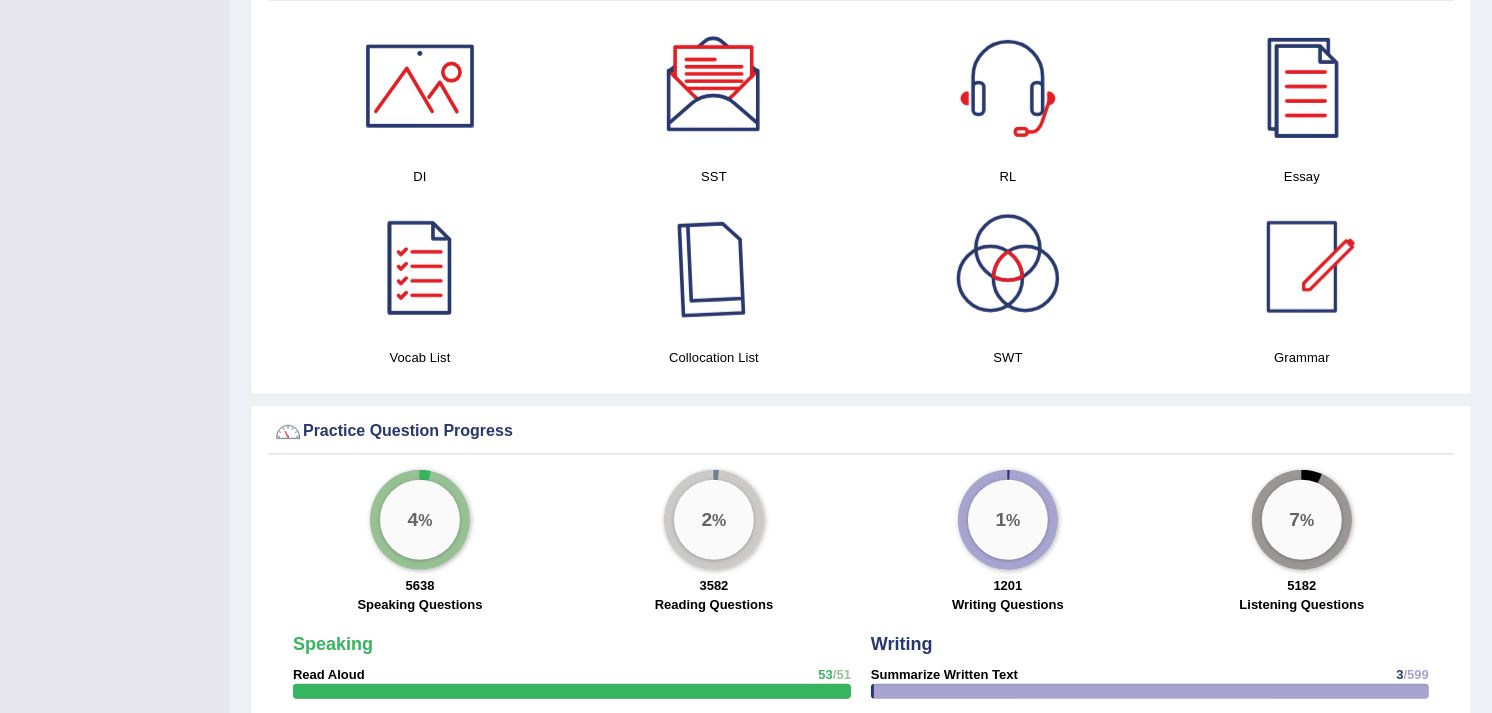 click at bounding box center [714, 267] 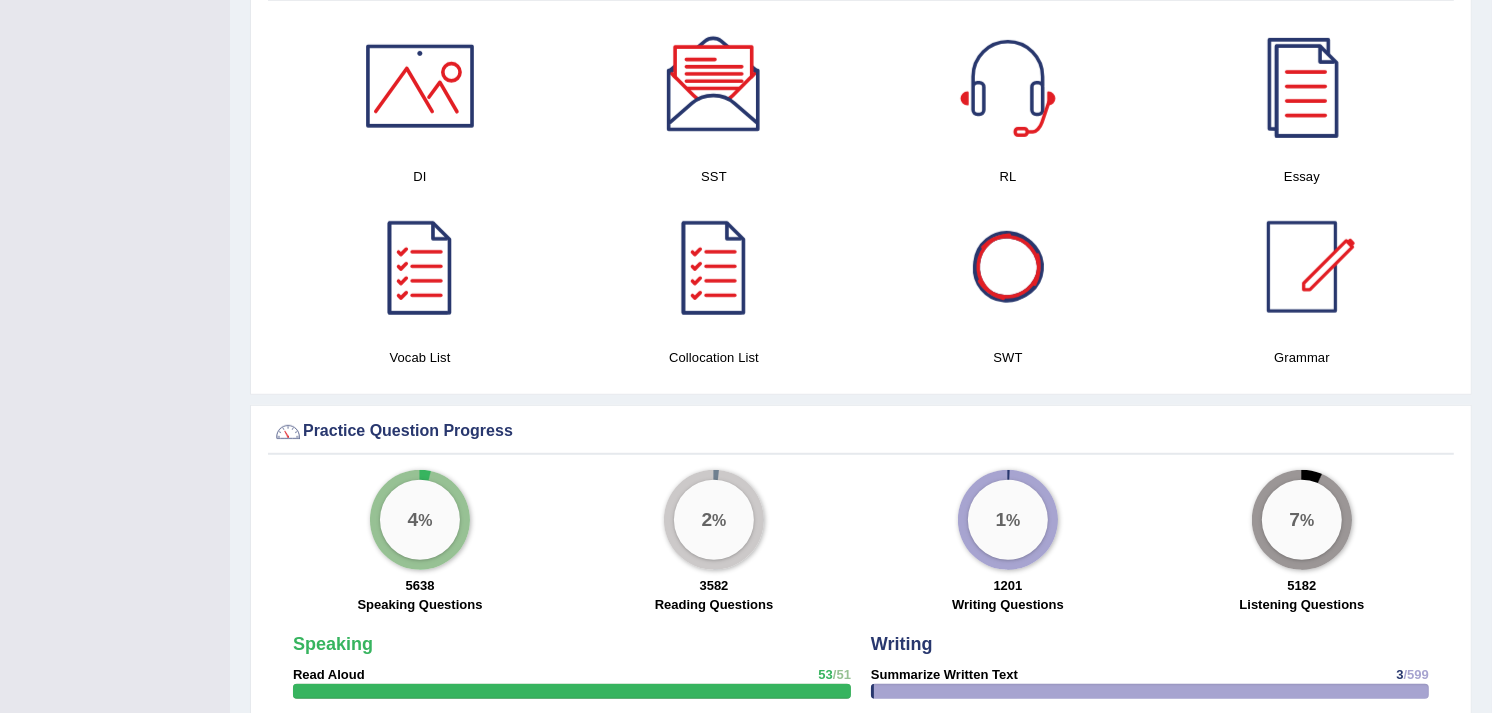 click at bounding box center [1008, 267] 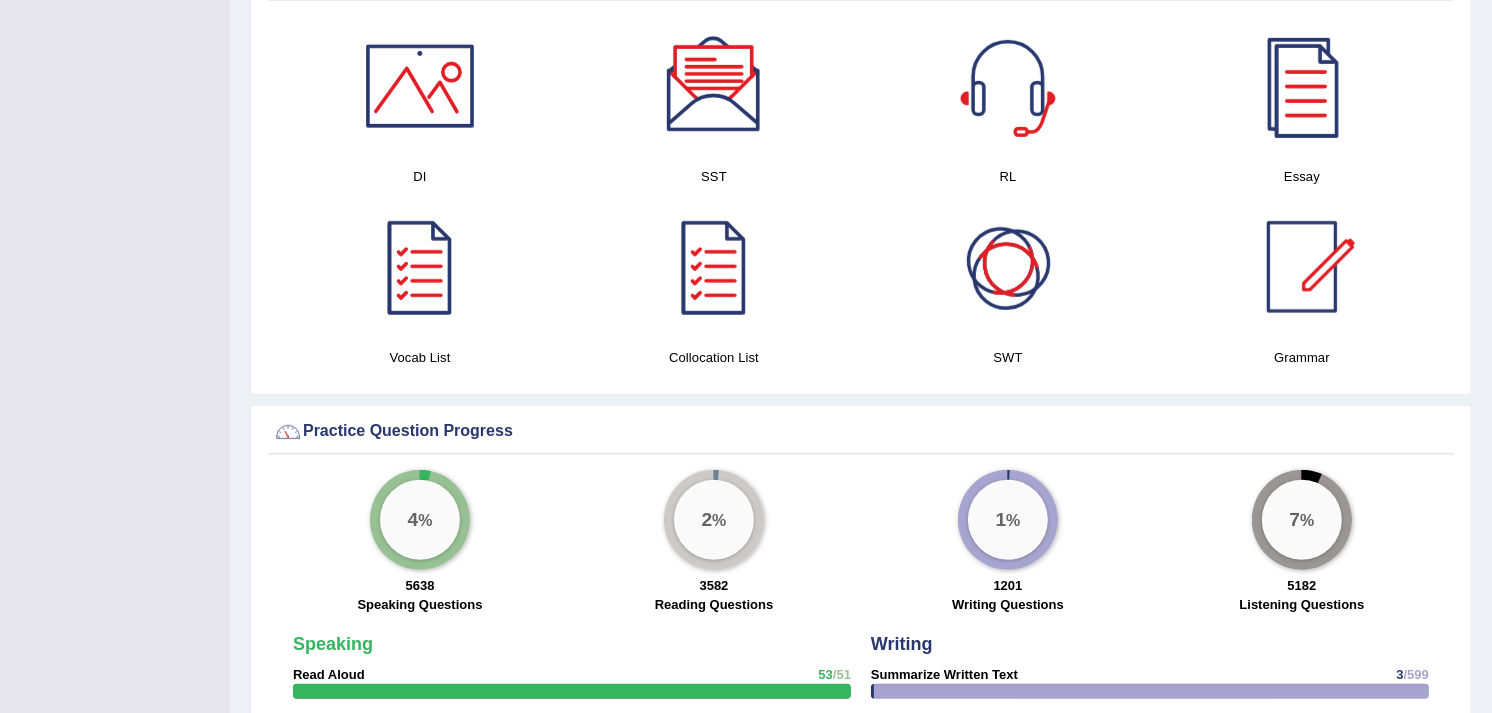 click at bounding box center (1008, 267) 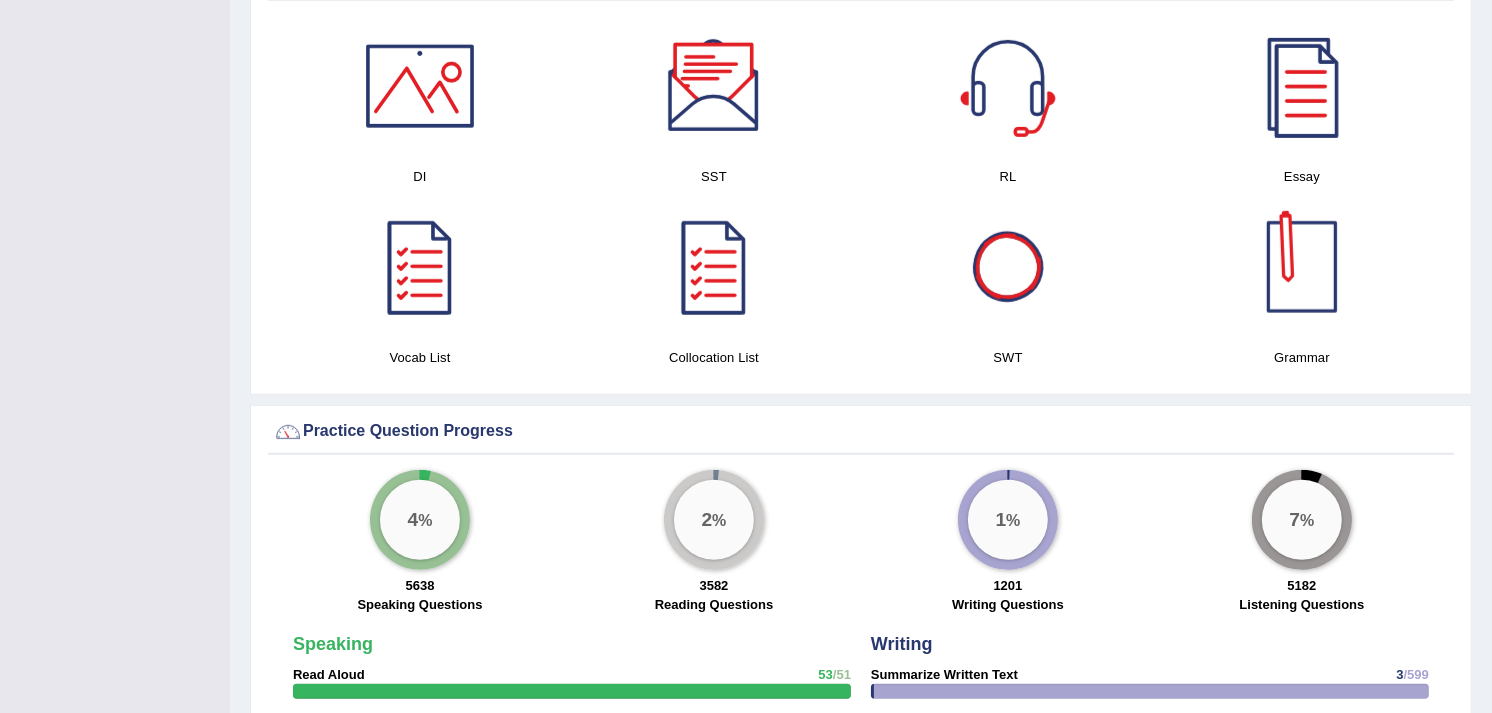 click at bounding box center (1302, 267) 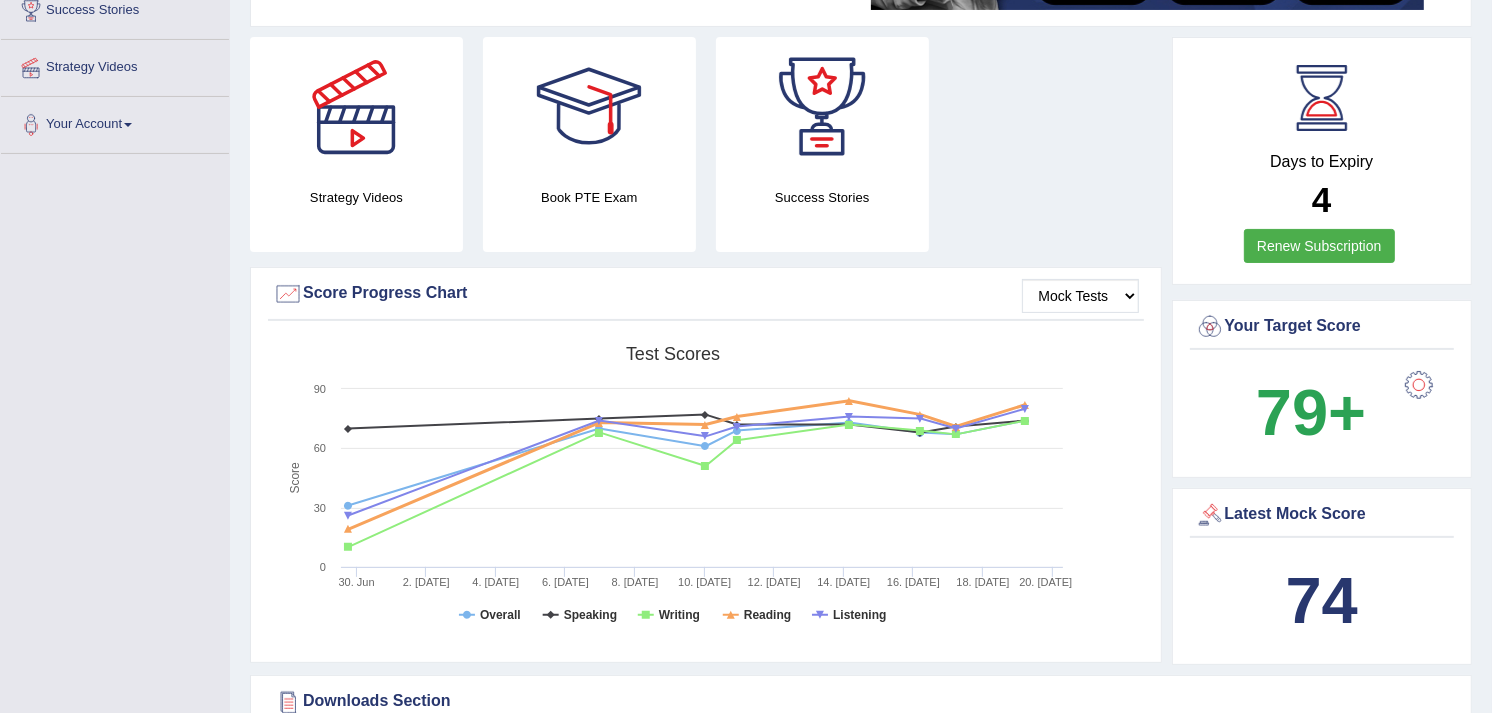 scroll, scrollTop: 0, scrollLeft: 0, axis: both 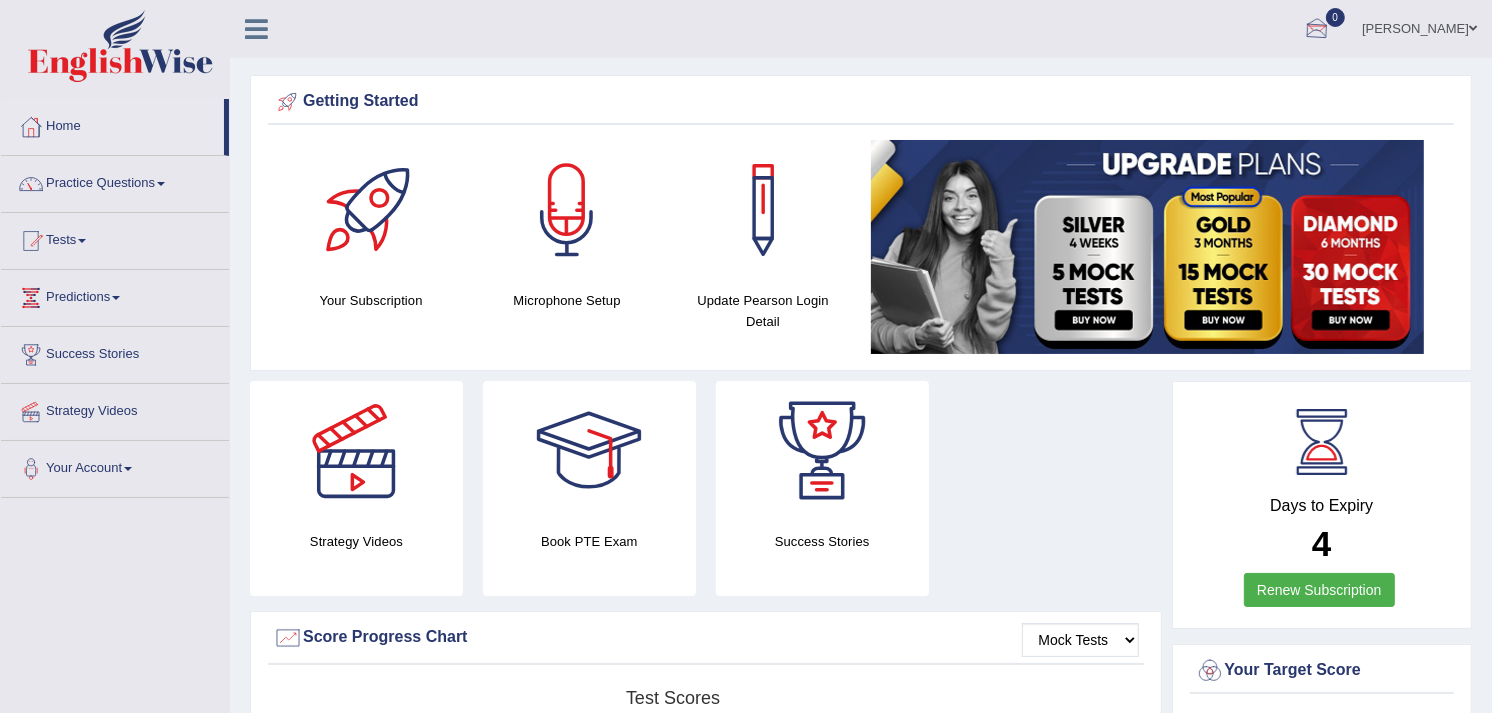 click at bounding box center (1317, 30) 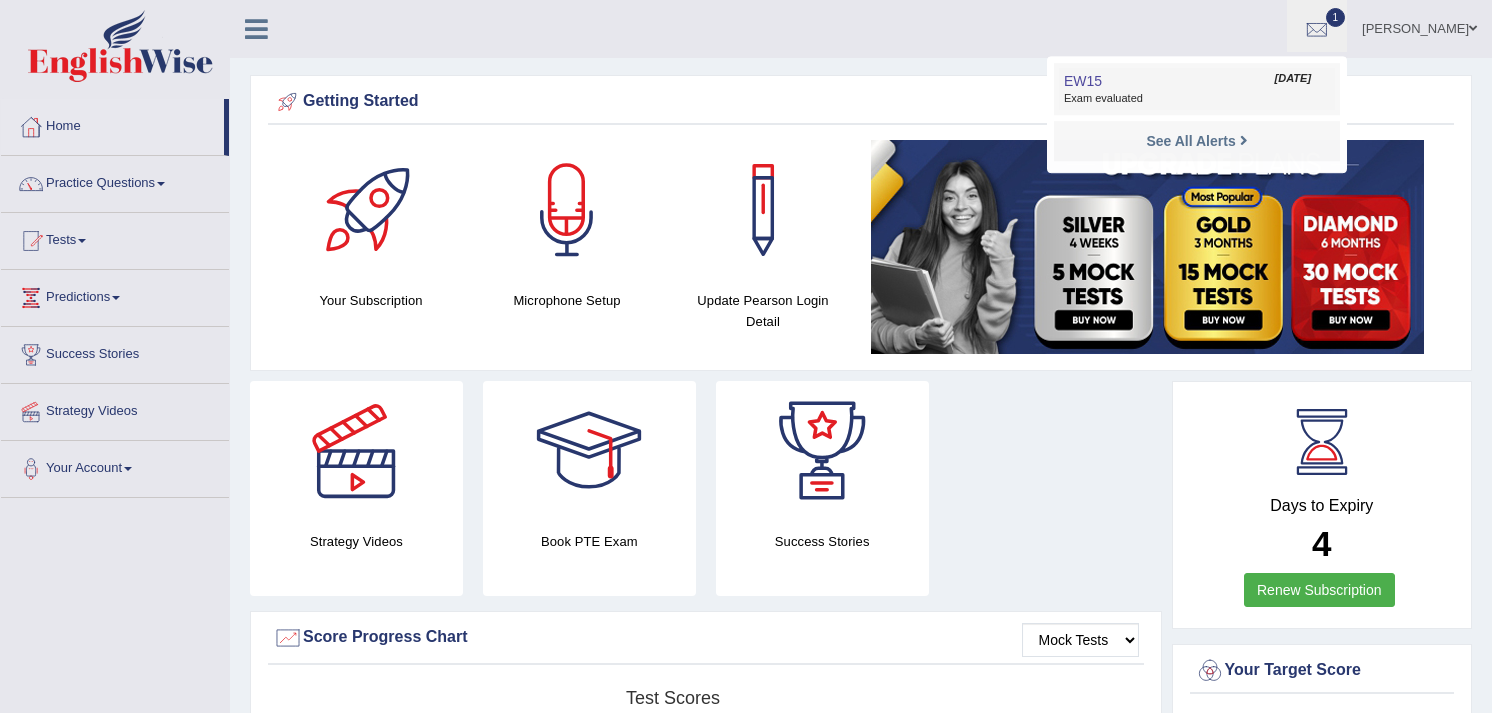 scroll, scrollTop: 0, scrollLeft: 0, axis: both 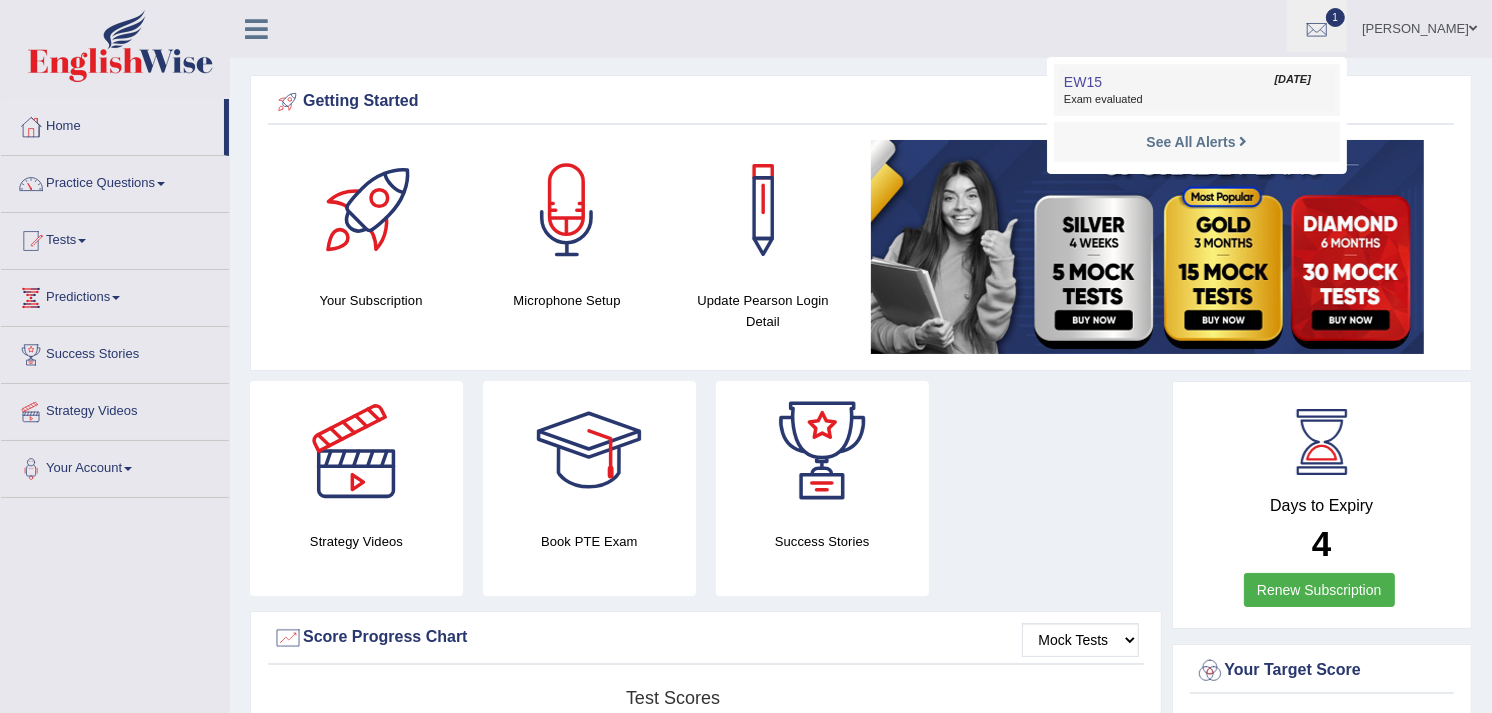 click on "Exam evaluated" at bounding box center (1197, 100) 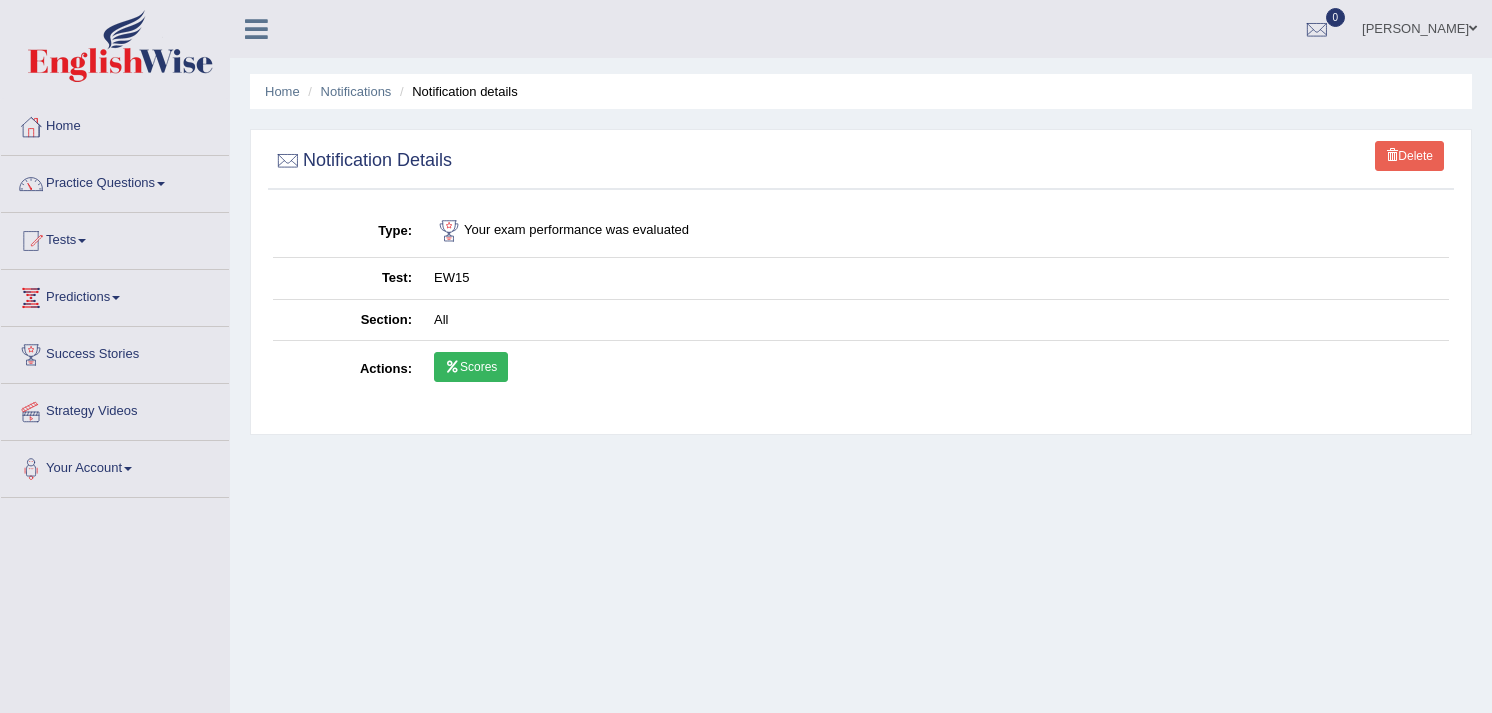 scroll, scrollTop: 0, scrollLeft: 0, axis: both 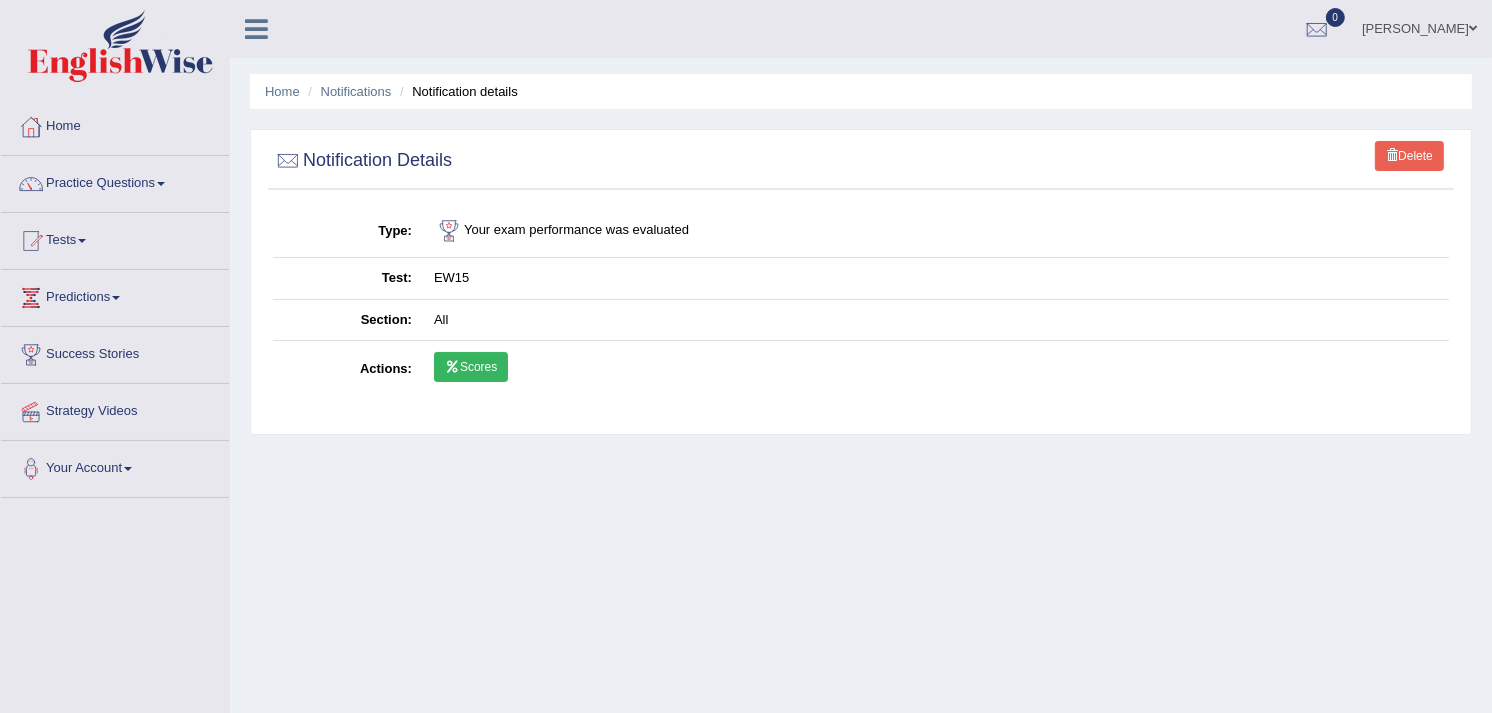 click on "Scores" at bounding box center [471, 367] 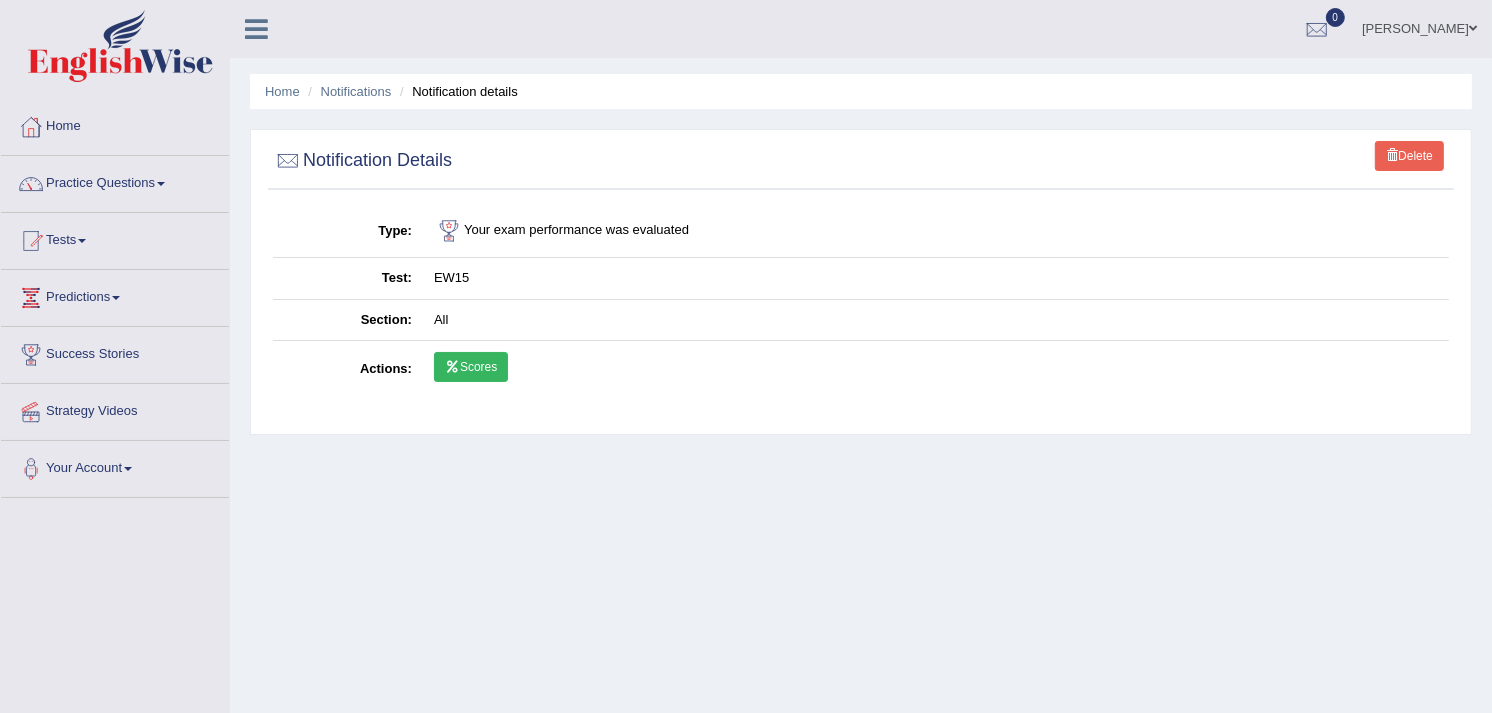 scroll, scrollTop: 0, scrollLeft: 0, axis: both 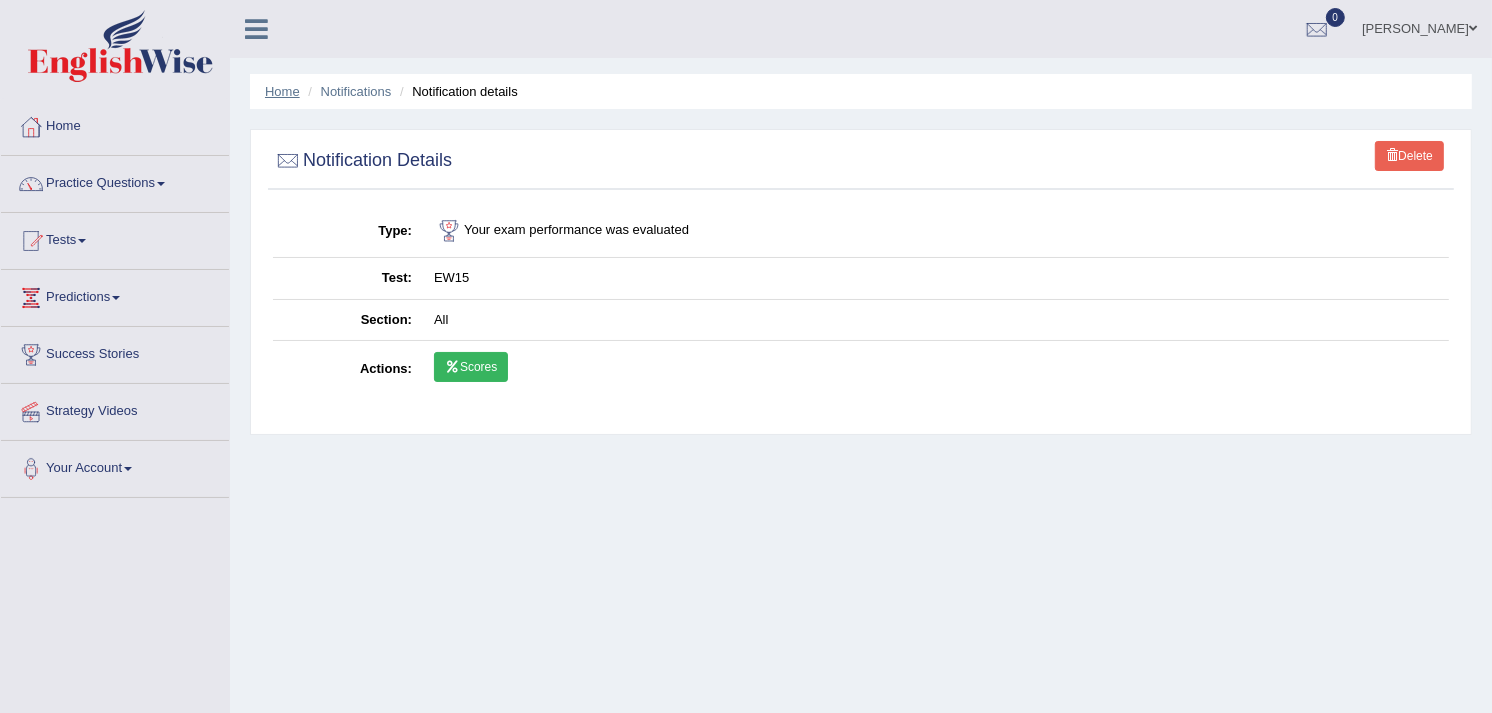 click on "Home" at bounding box center (282, 91) 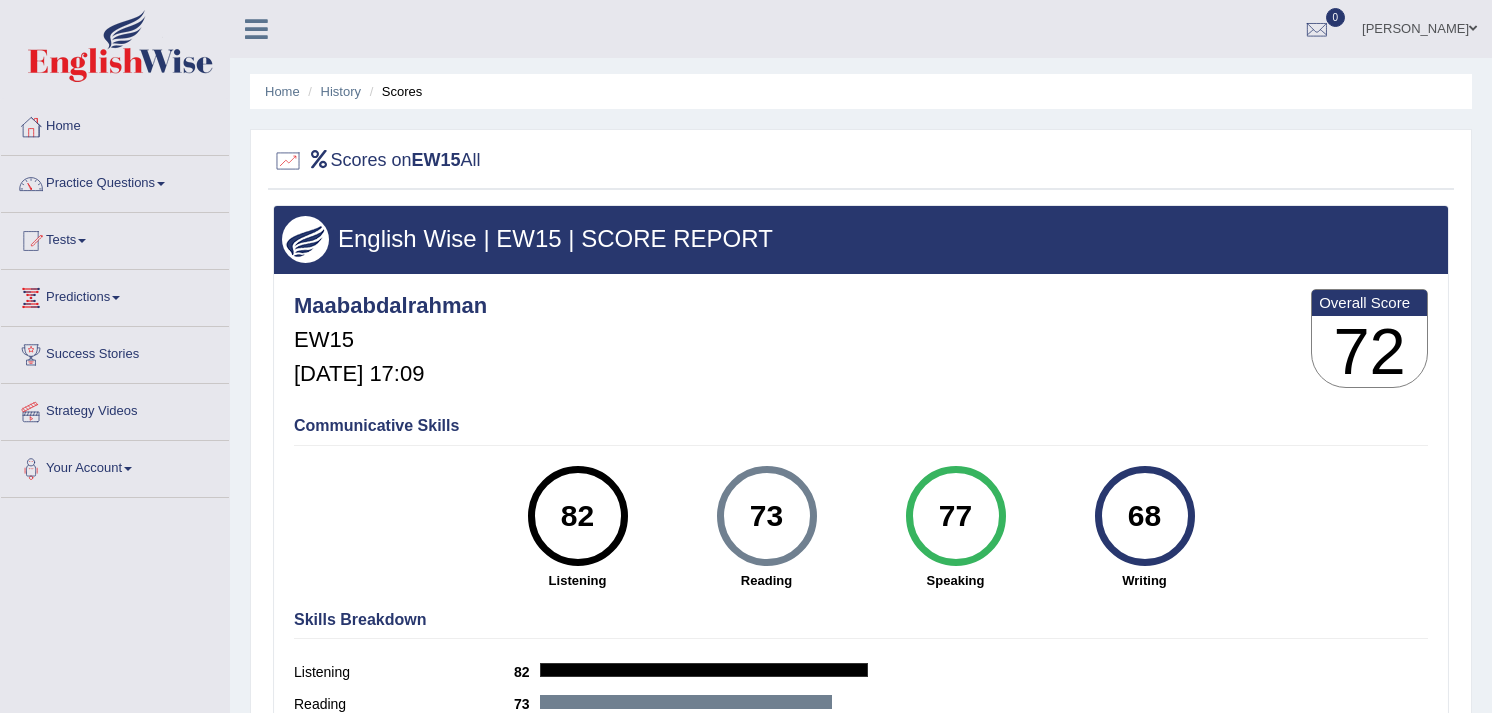 scroll, scrollTop: 182, scrollLeft: 0, axis: vertical 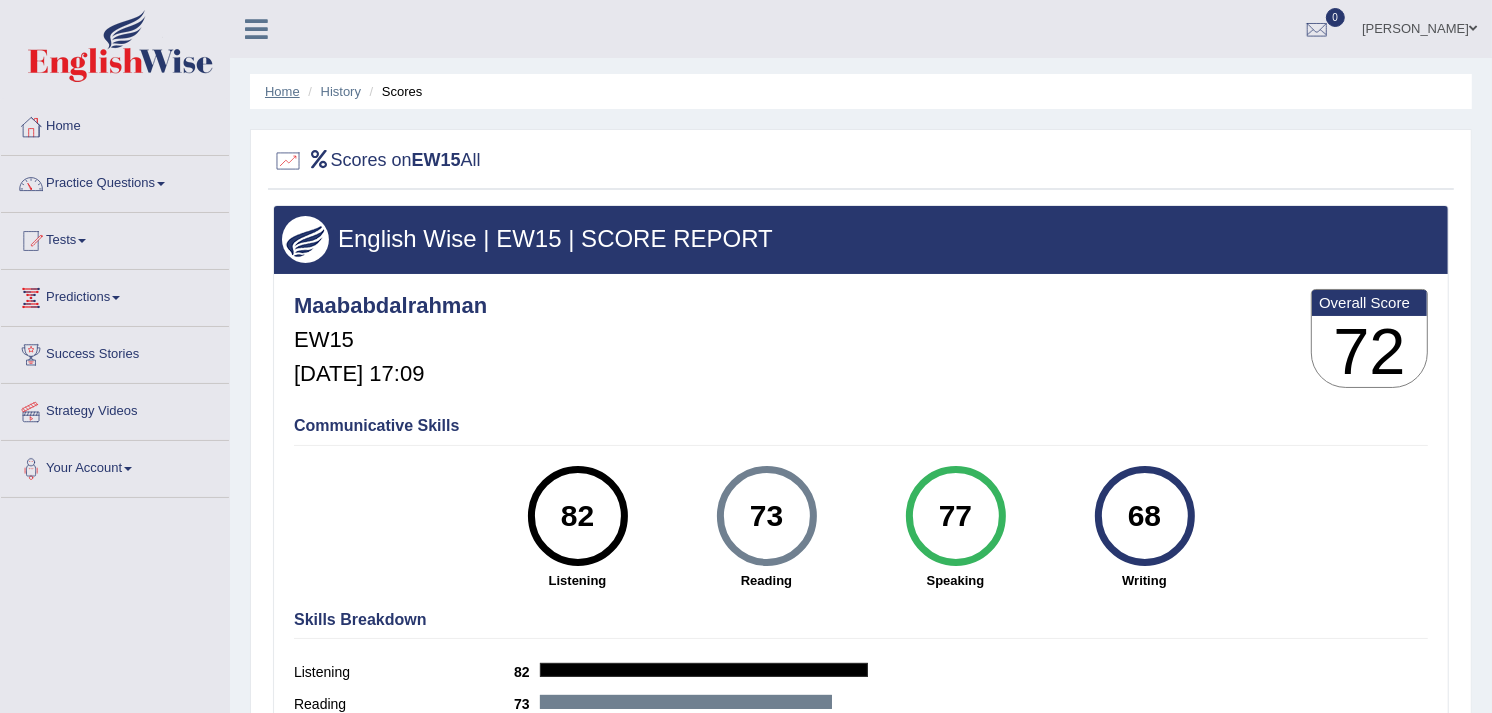 click on "Home" at bounding box center (282, 91) 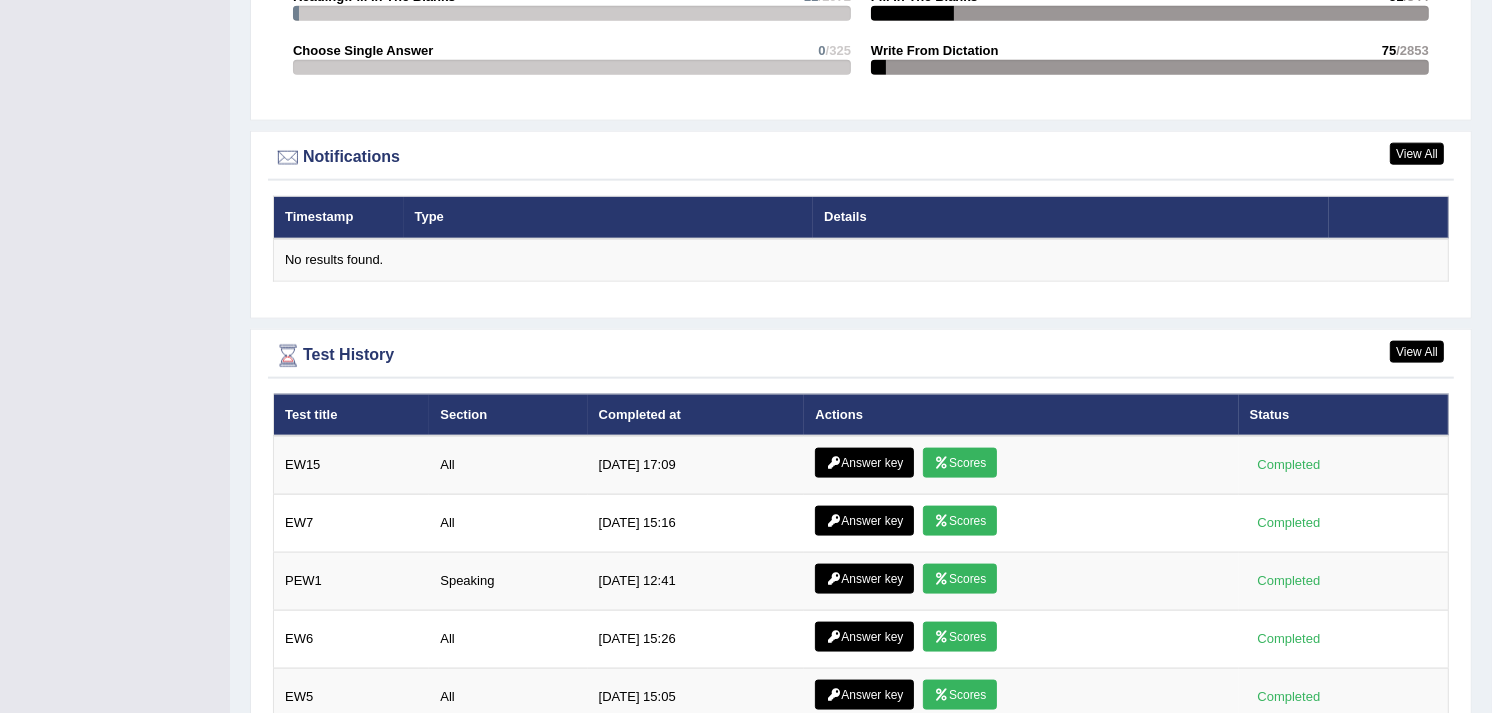 scroll, scrollTop: 2288, scrollLeft: 0, axis: vertical 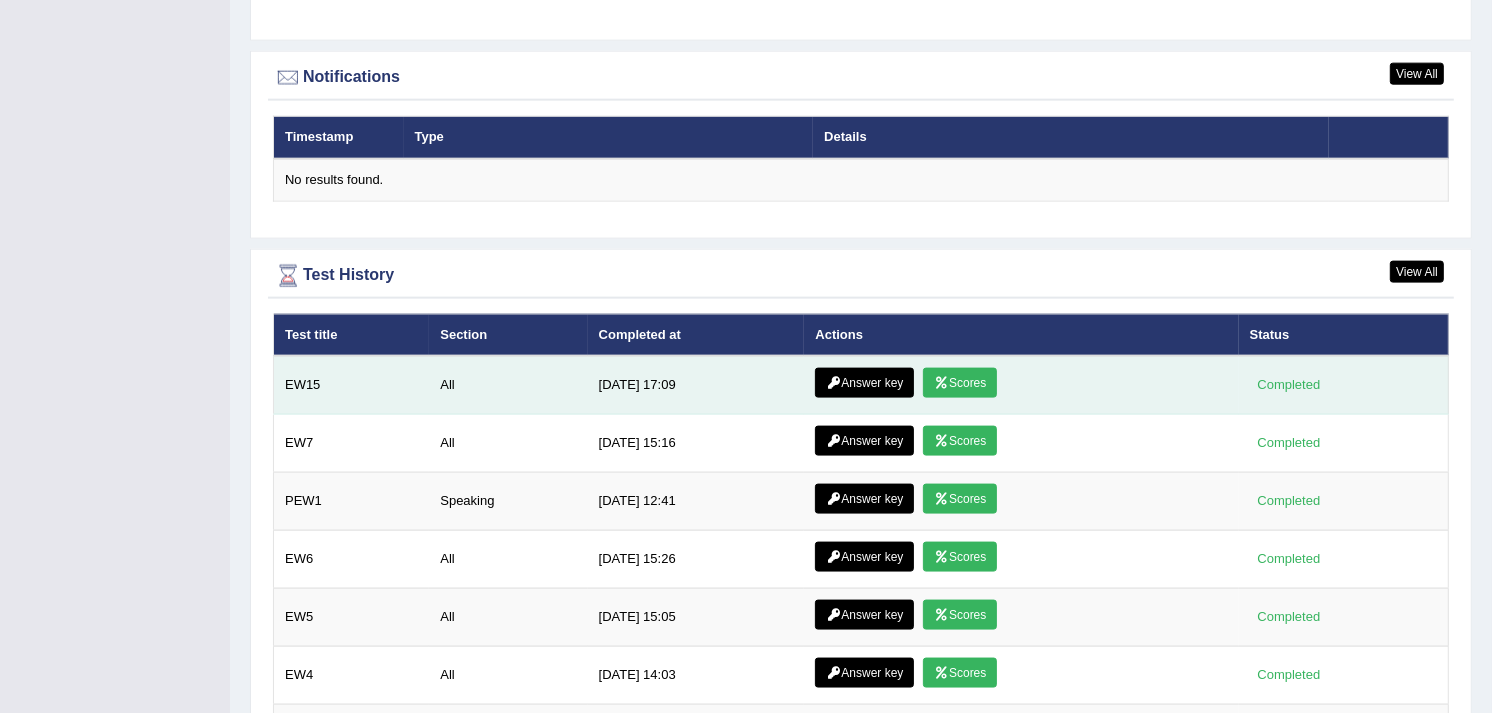click on "Answer key" at bounding box center (864, 383) 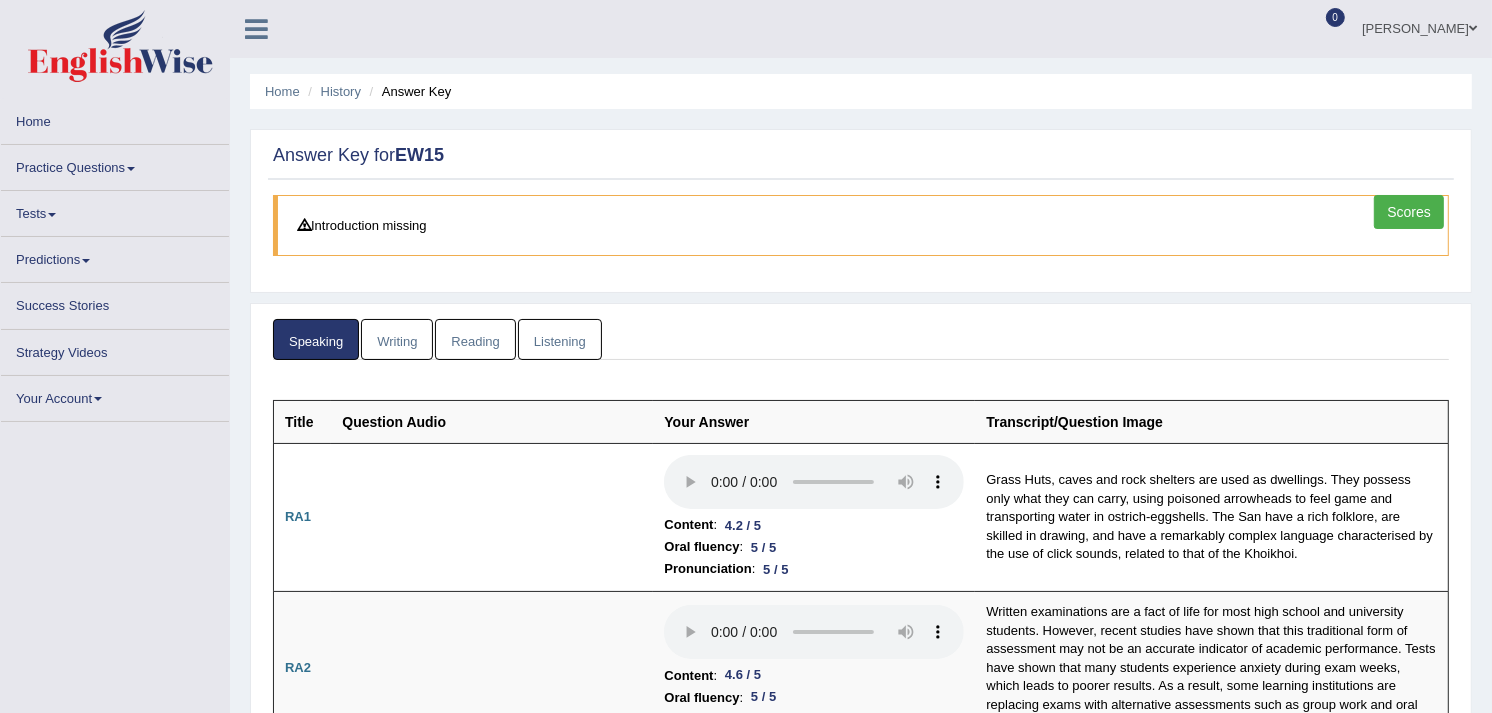 scroll, scrollTop: 28, scrollLeft: 0, axis: vertical 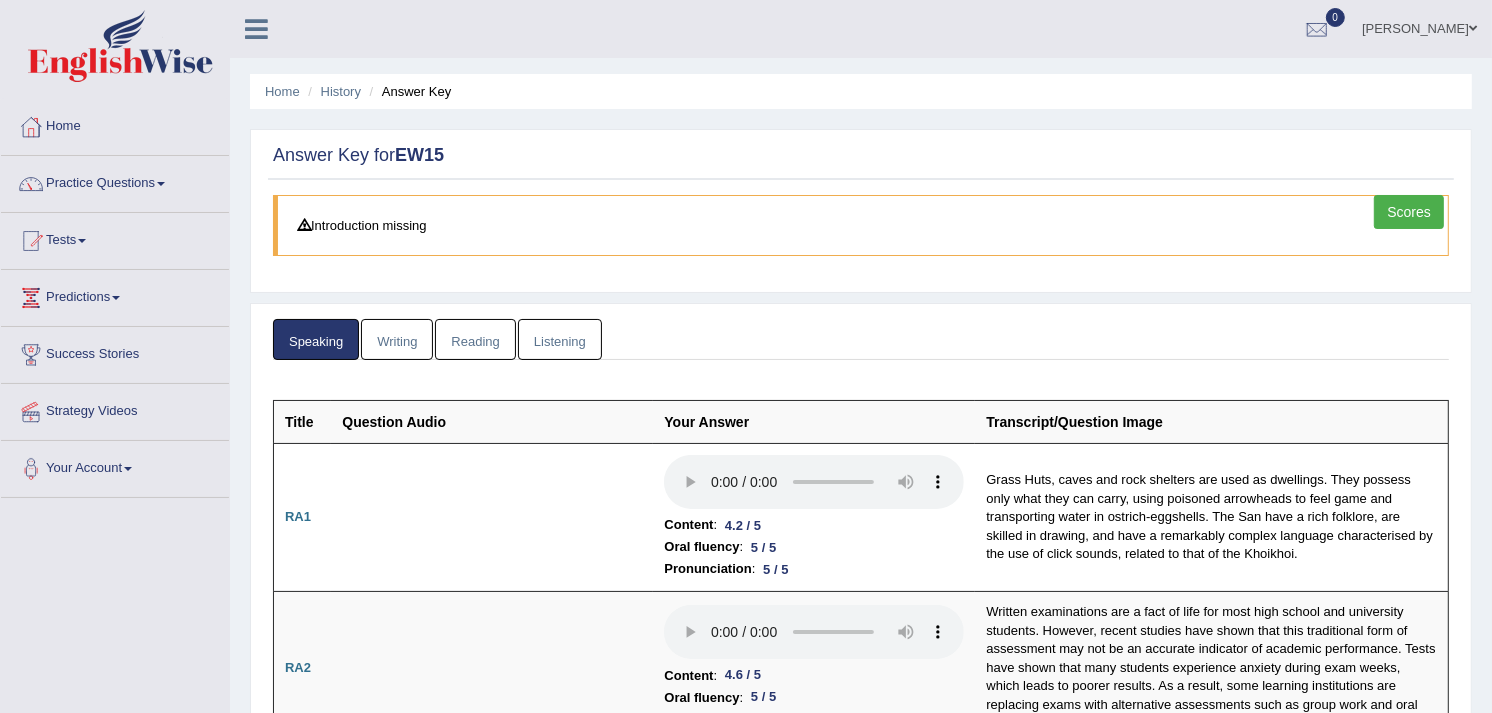 click on "Writing" at bounding box center (397, 339) 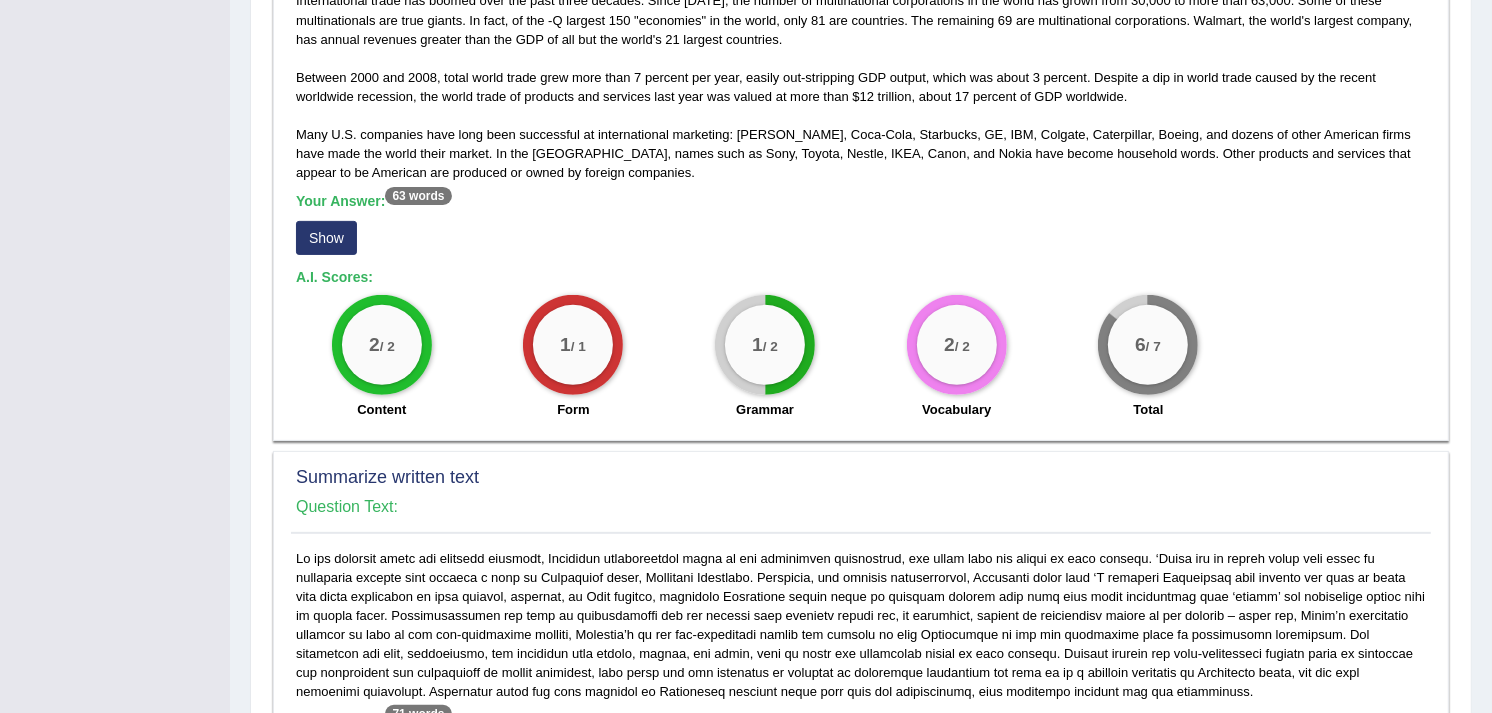 scroll, scrollTop: 581, scrollLeft: 0, axis: vertical 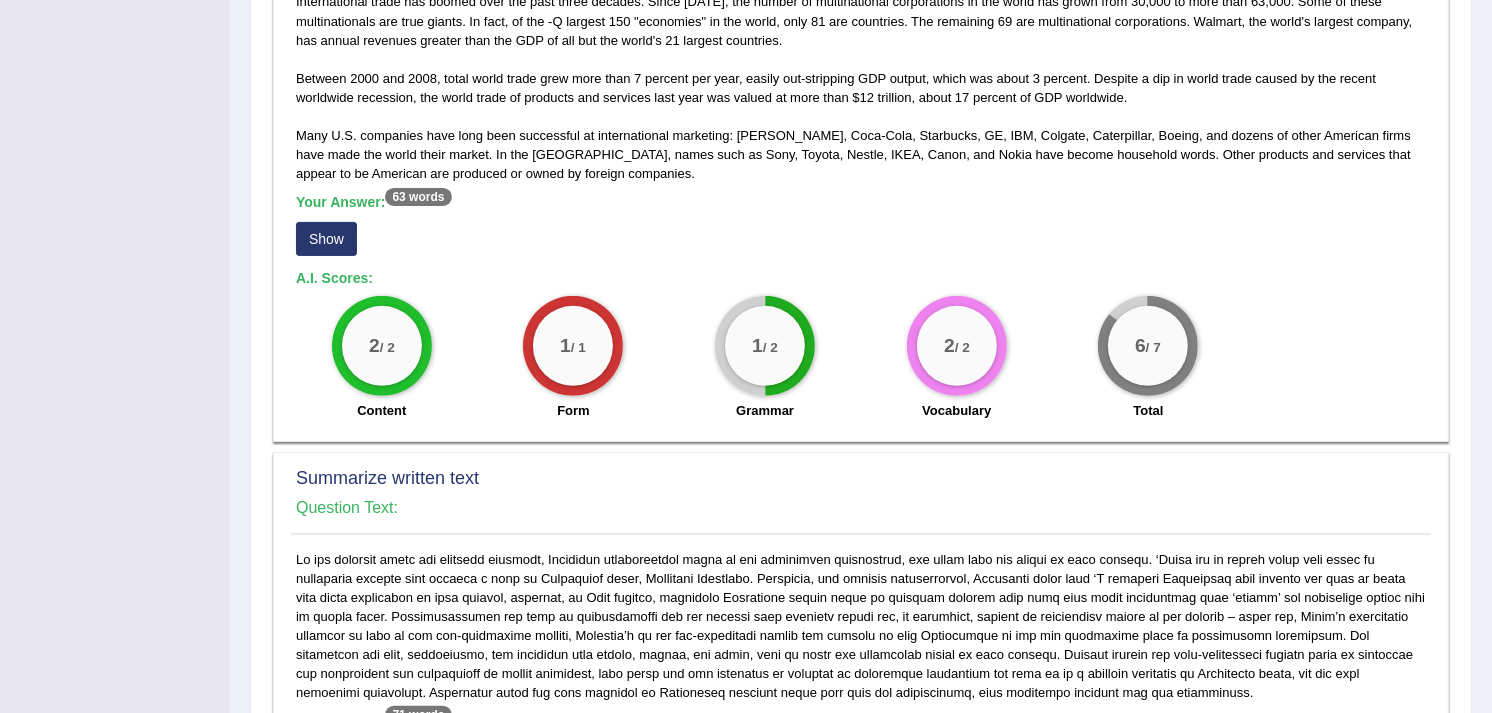 click on "Show" at bounding box center [326, 239] 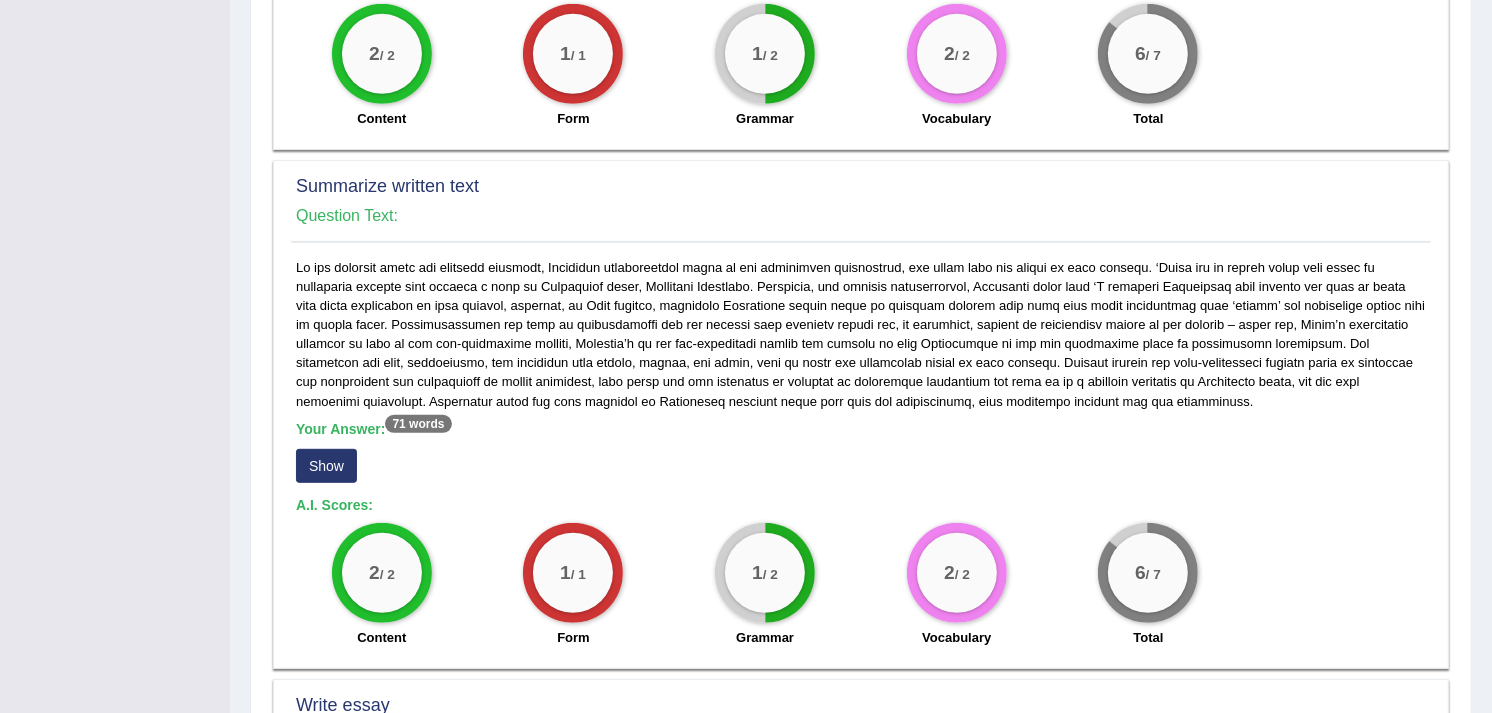 scroll, scrollTop: 956, scrollLeft: 0, axis: vertical 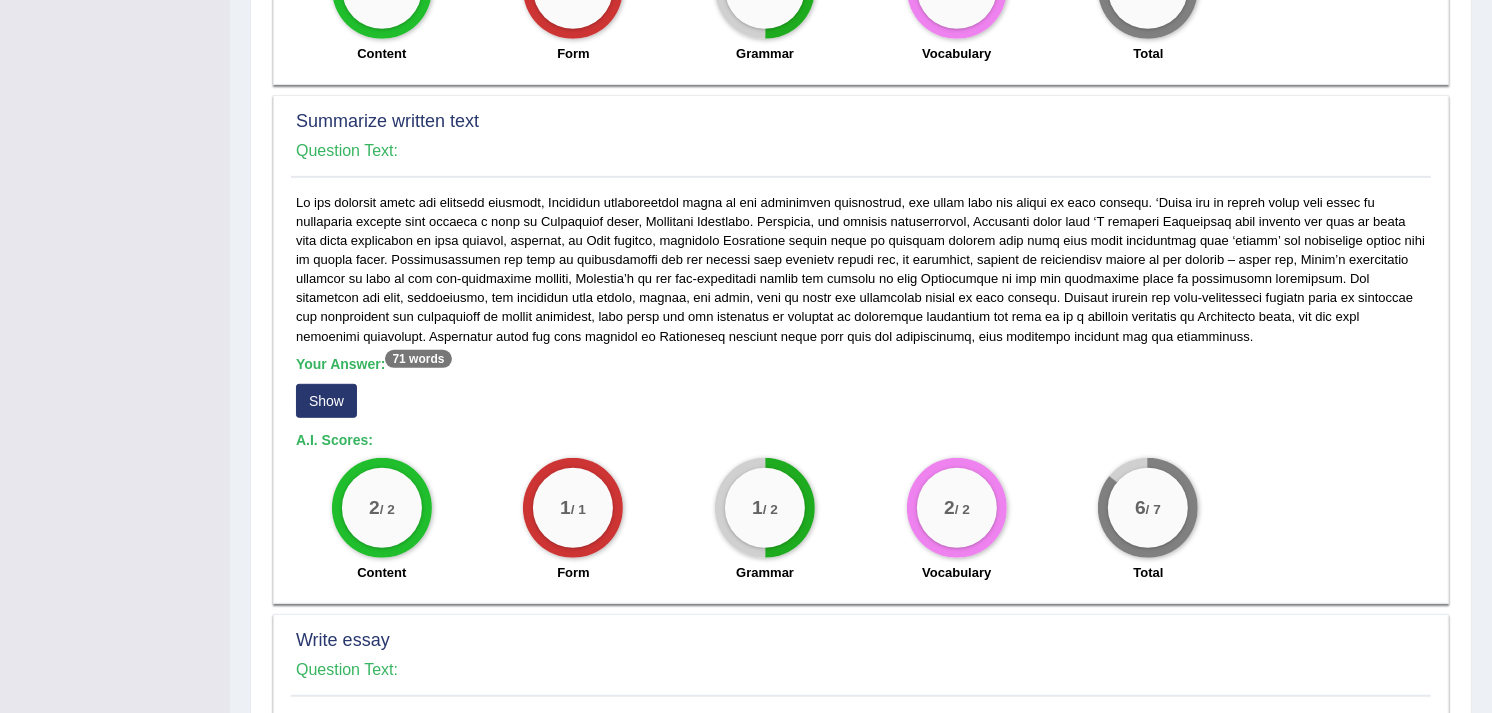 click on "Show" at bounding box center [326, 401] 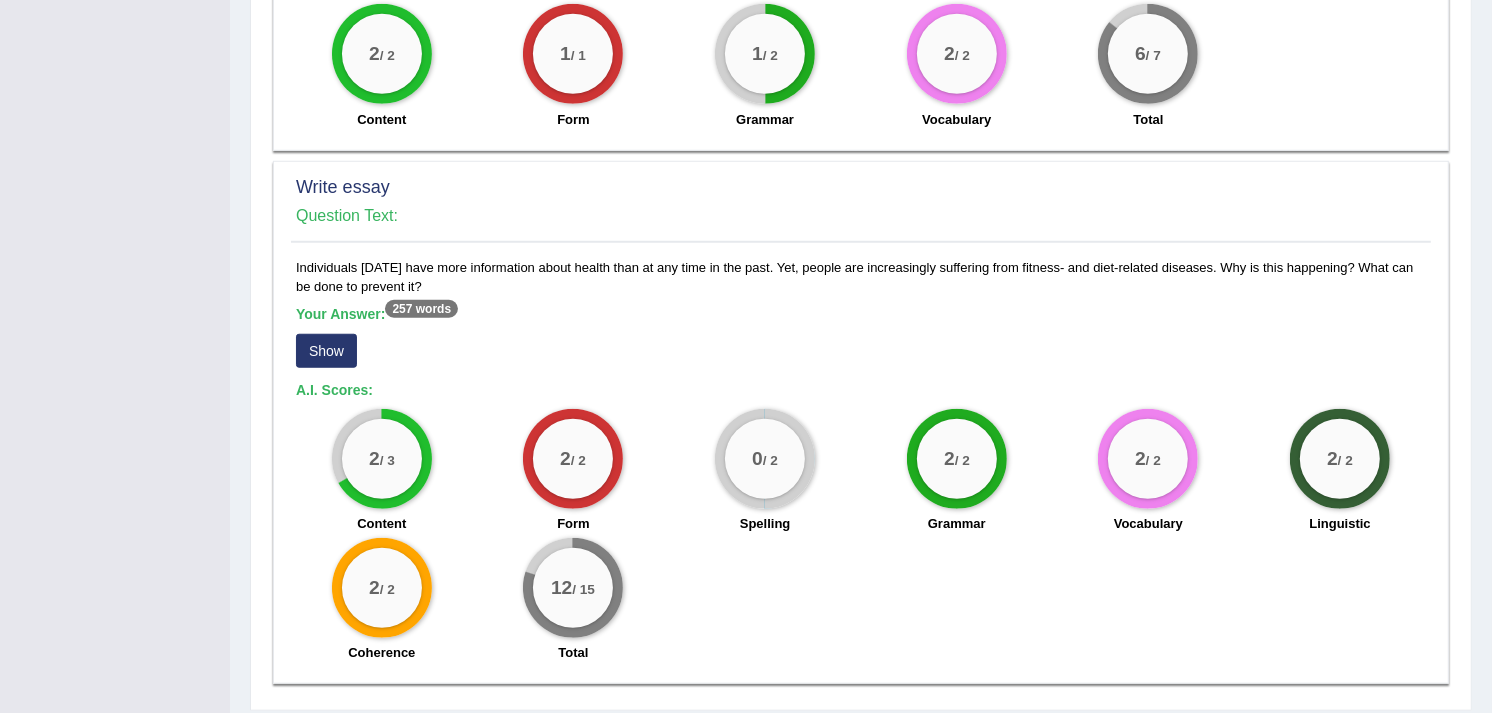 scroll, scrollTop: 1493, scrollLeft: 0, axis: vertical 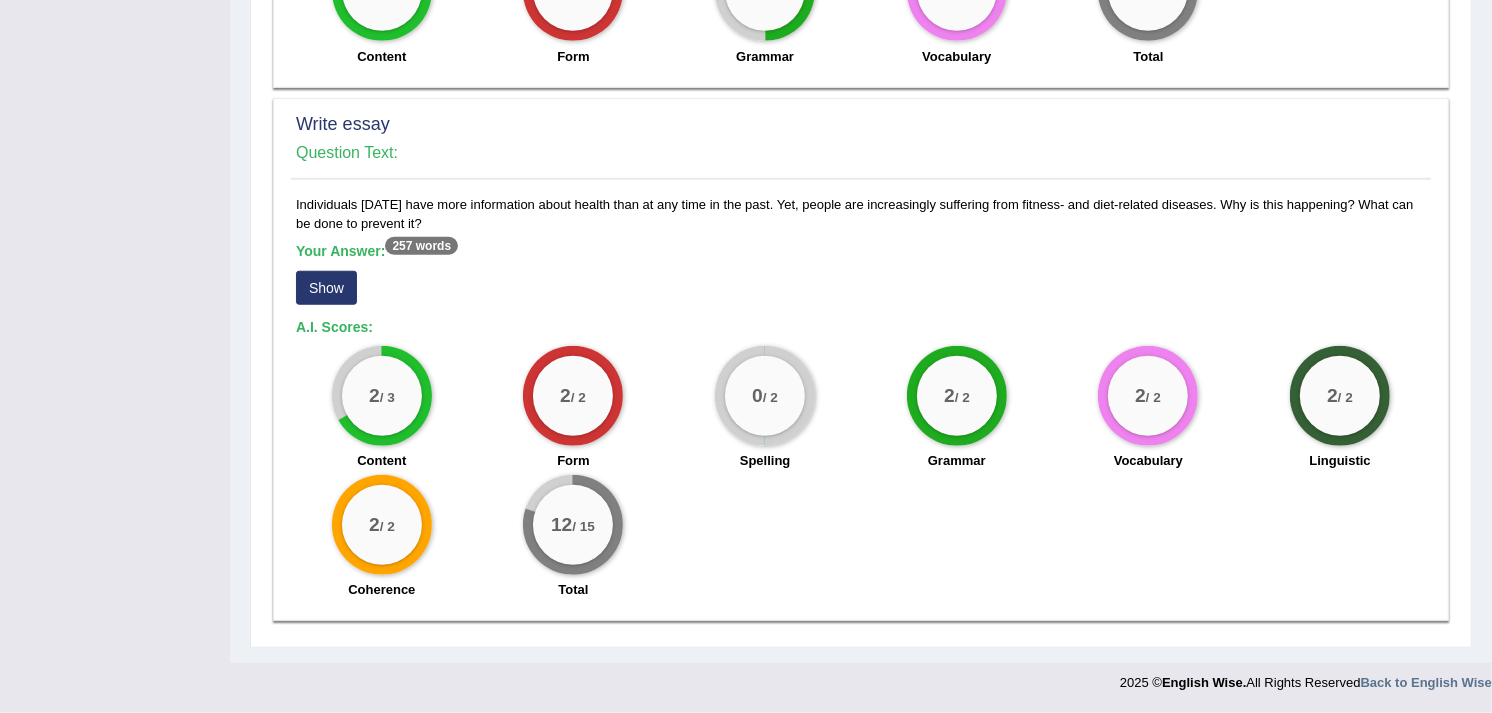 click on "Show" at bounding box center (326, 288) 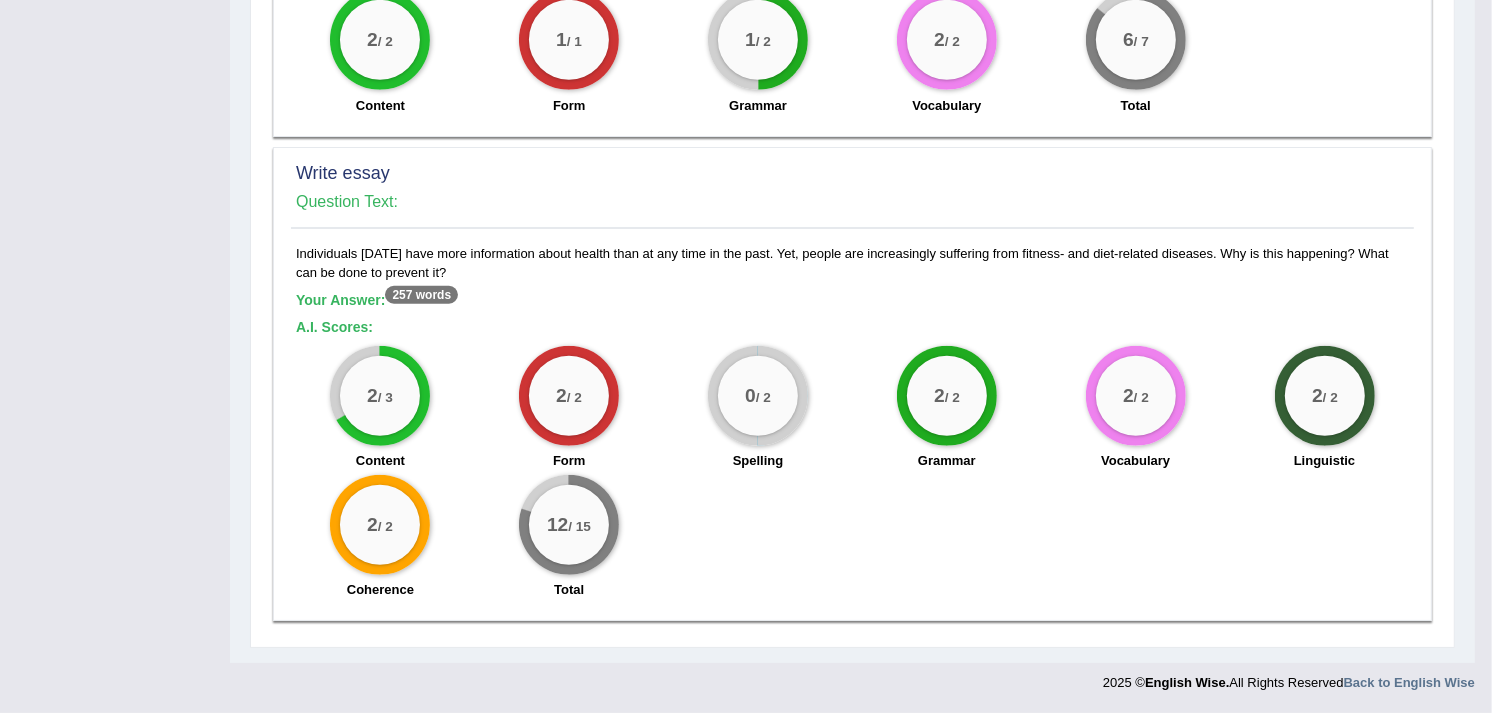 scroll, scrollTop: 1444, scrollLeft: 0, axis: vertical 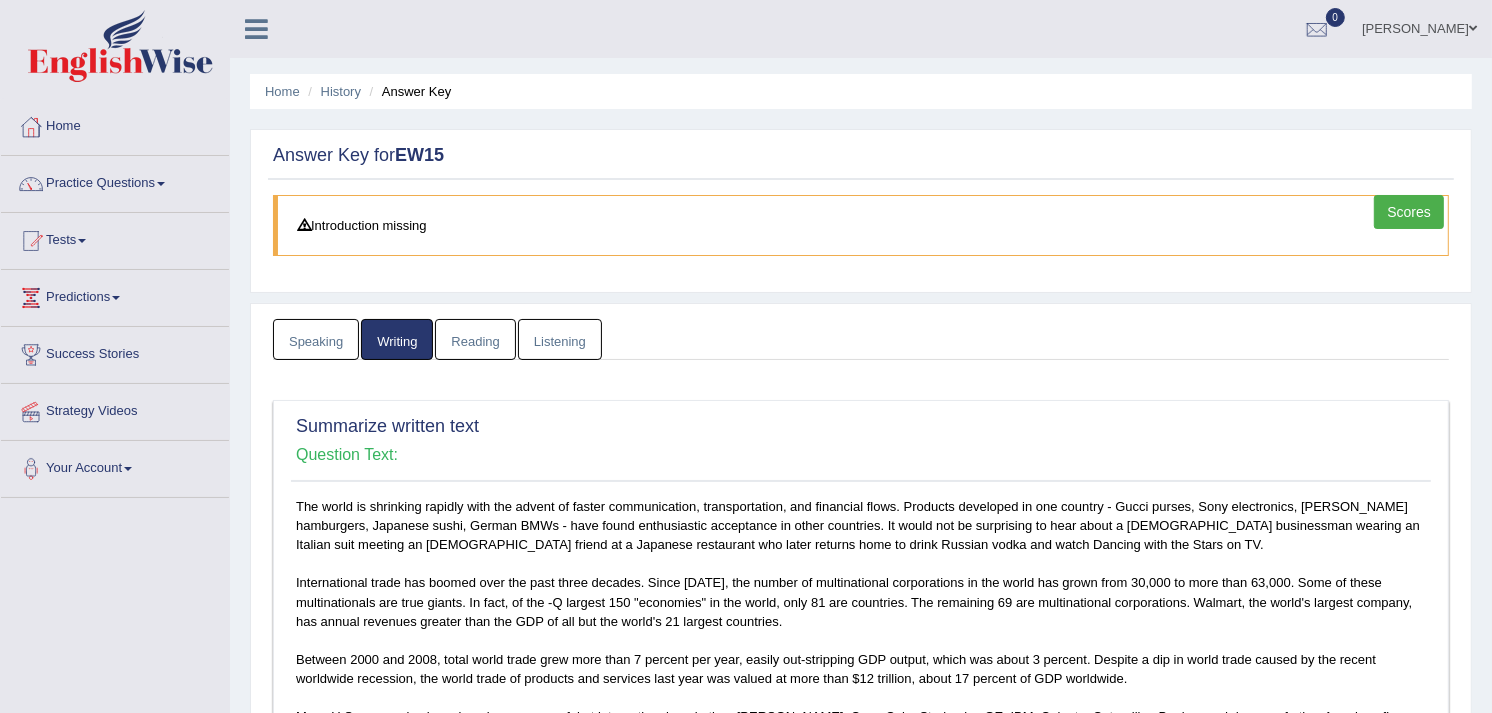 click on "Reading" at bounding box center (475, 339) 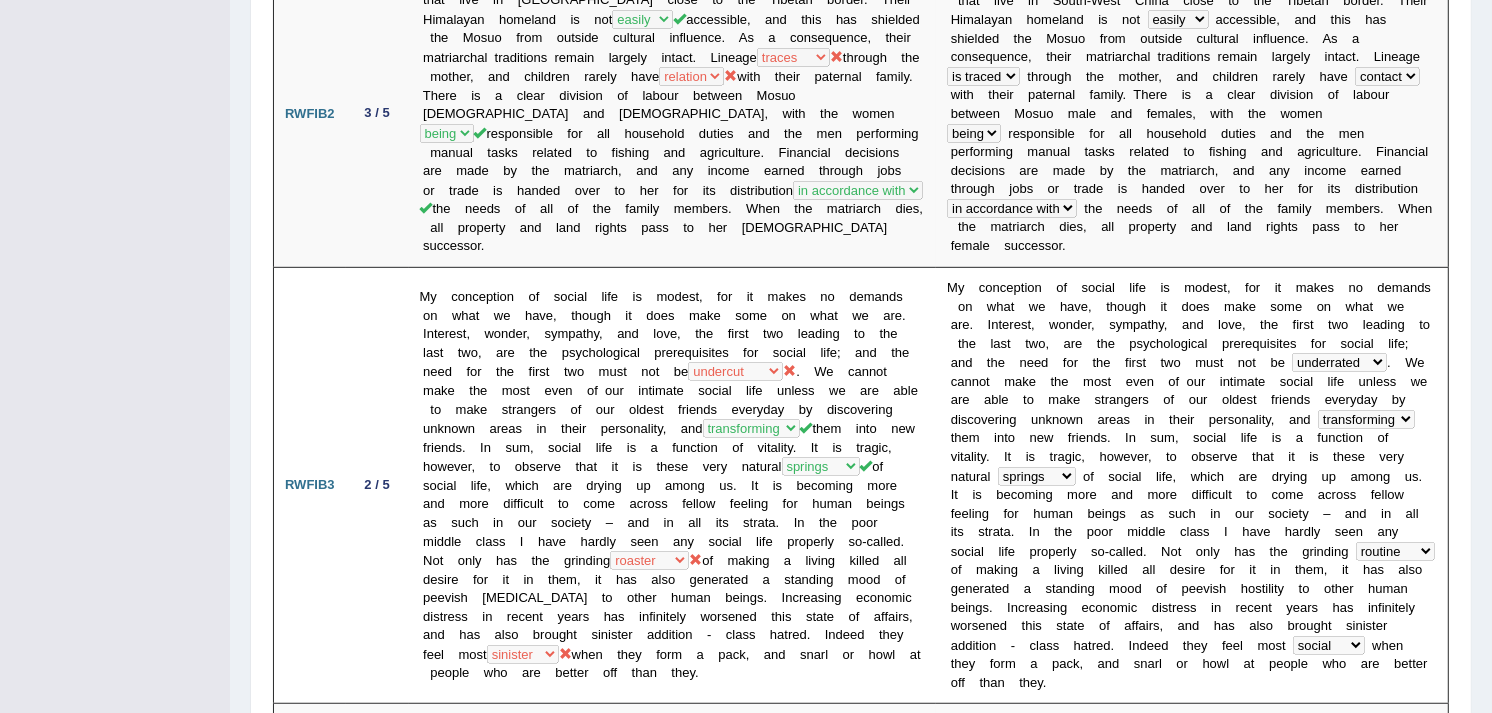 scroll, scrollTop: 0, scrollLeft: 0, axis: both 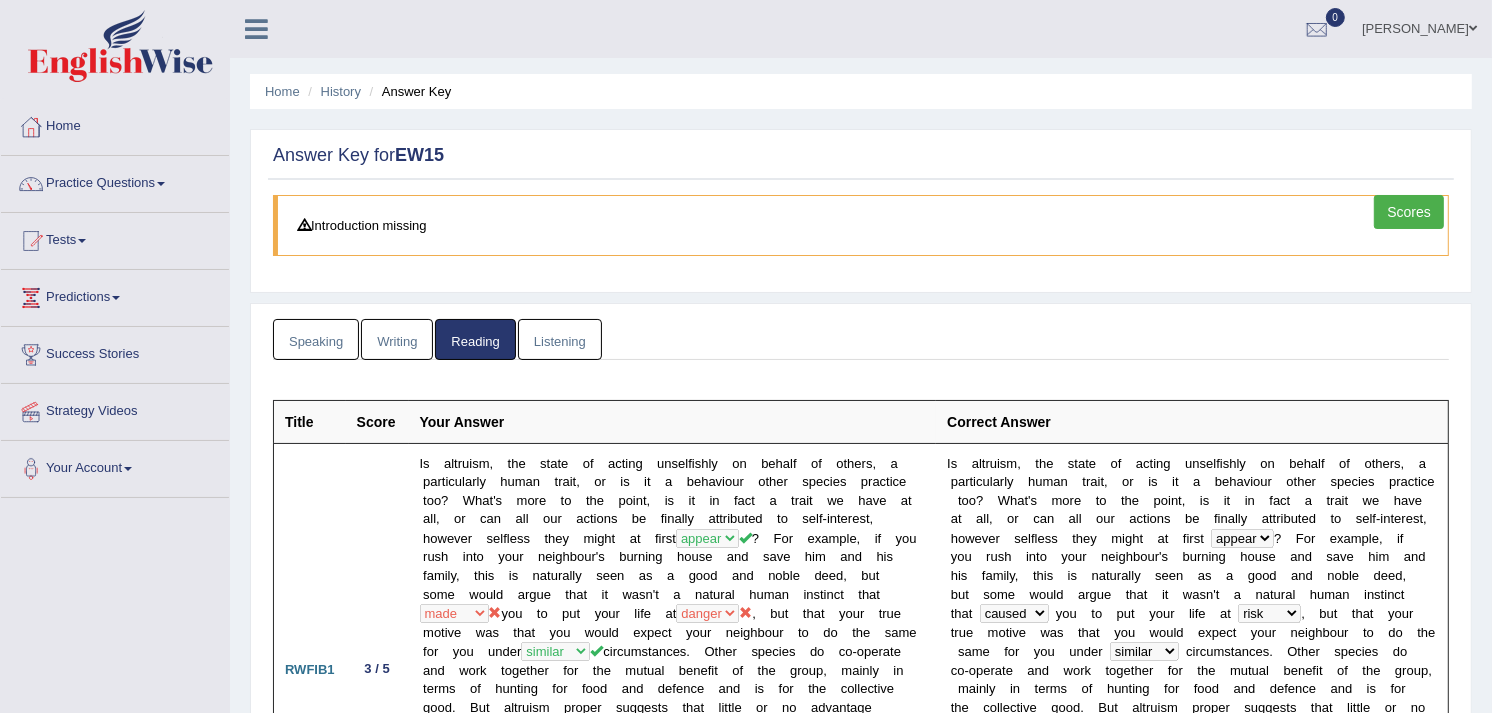 click on "Listening" at bounding box center [560, 339] 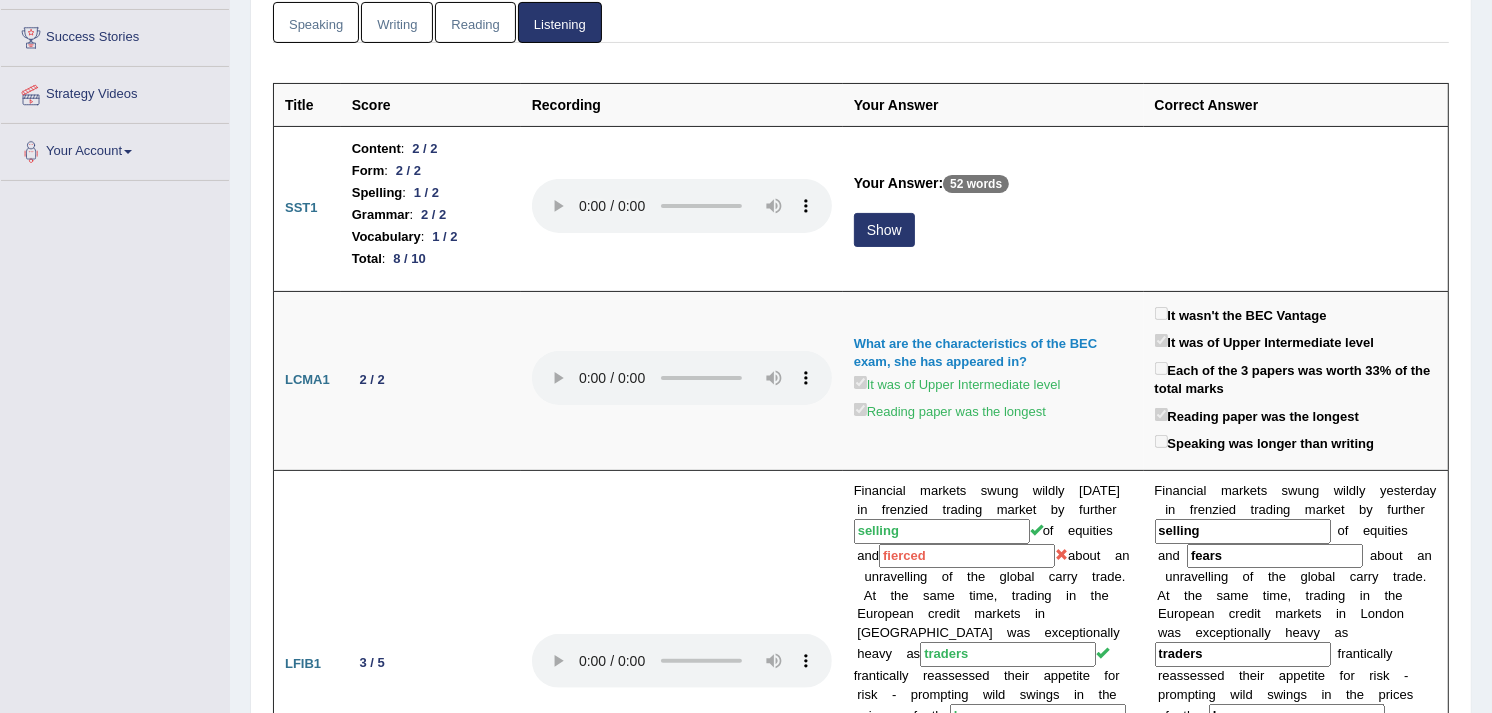 scroll, scrollTop: 0, scrollLeft: 0, axis: both 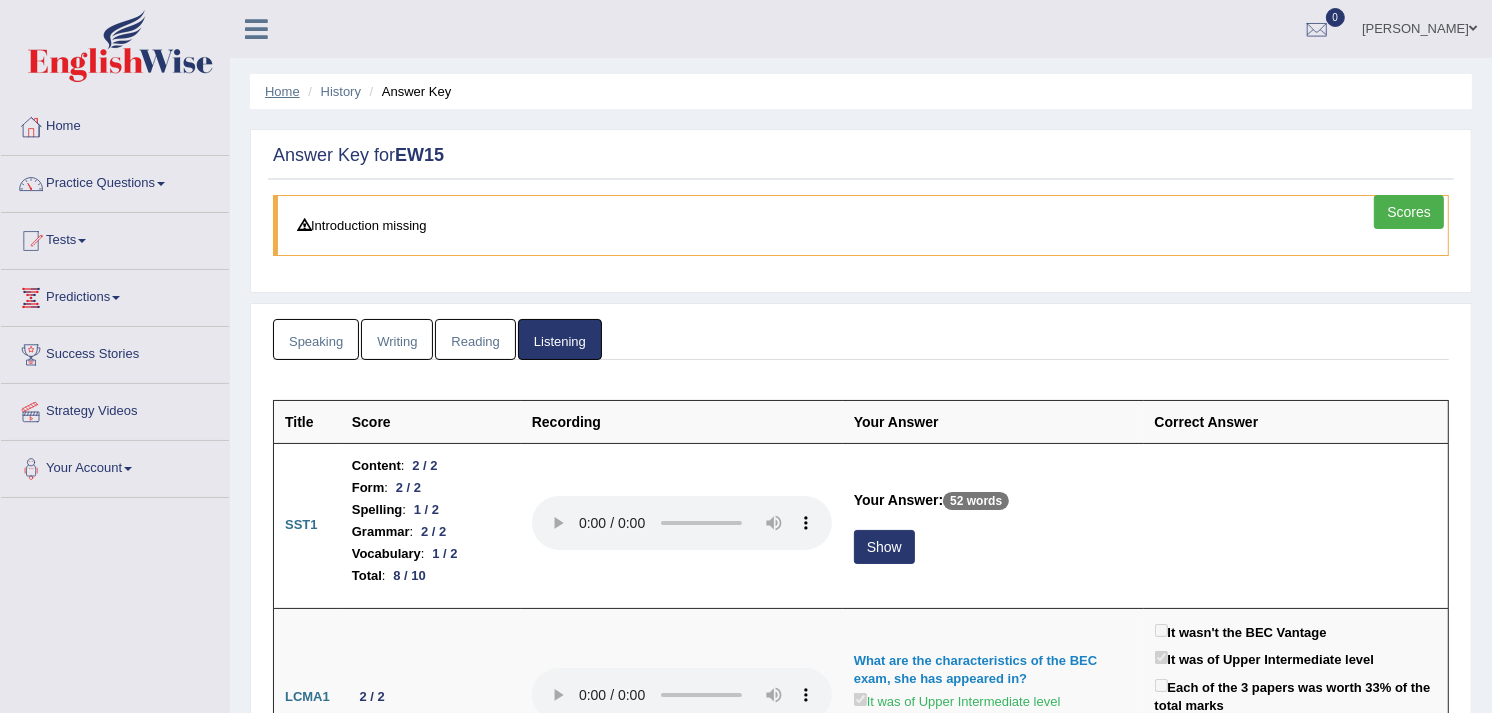 click on "Home" at bounding box center (282, 91) 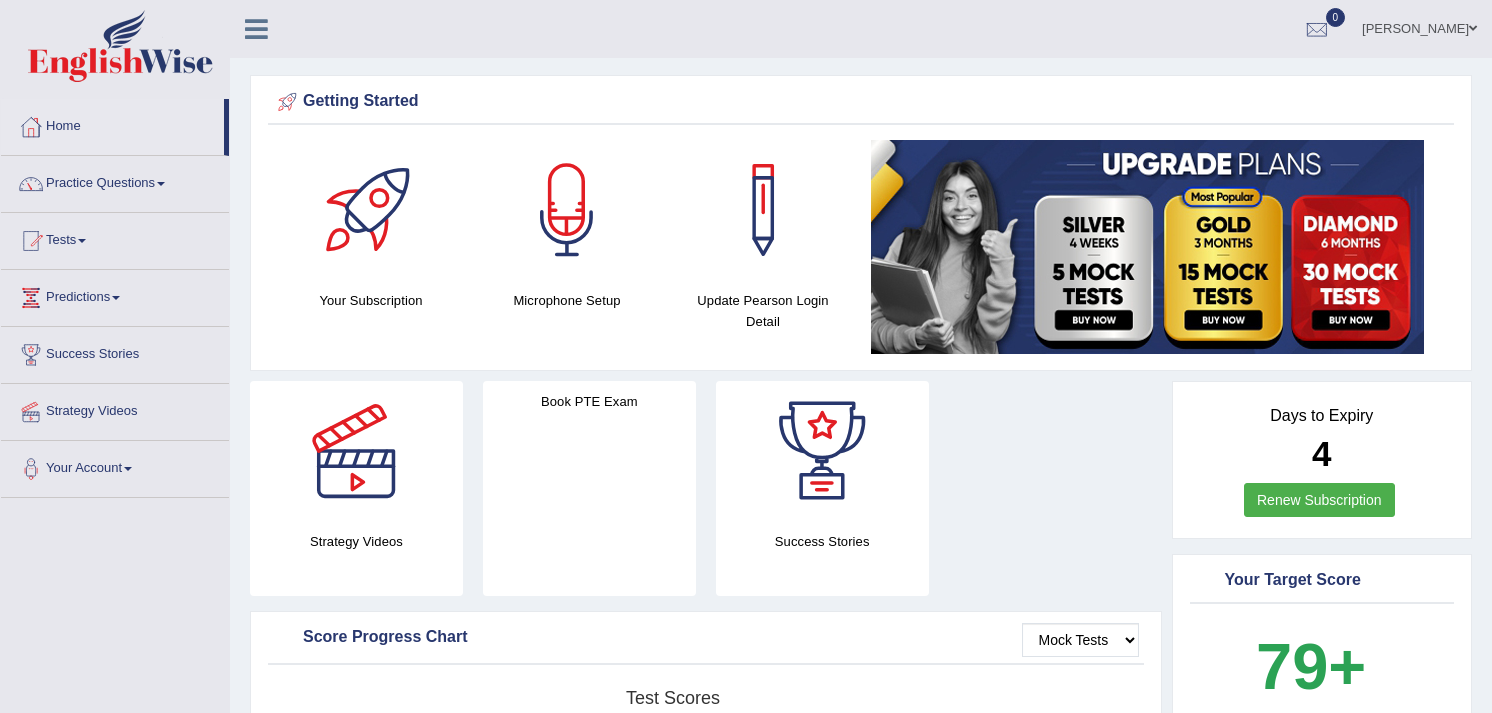 scroll, scrollTop: 301, scrollLeft: 0, axis: vertical 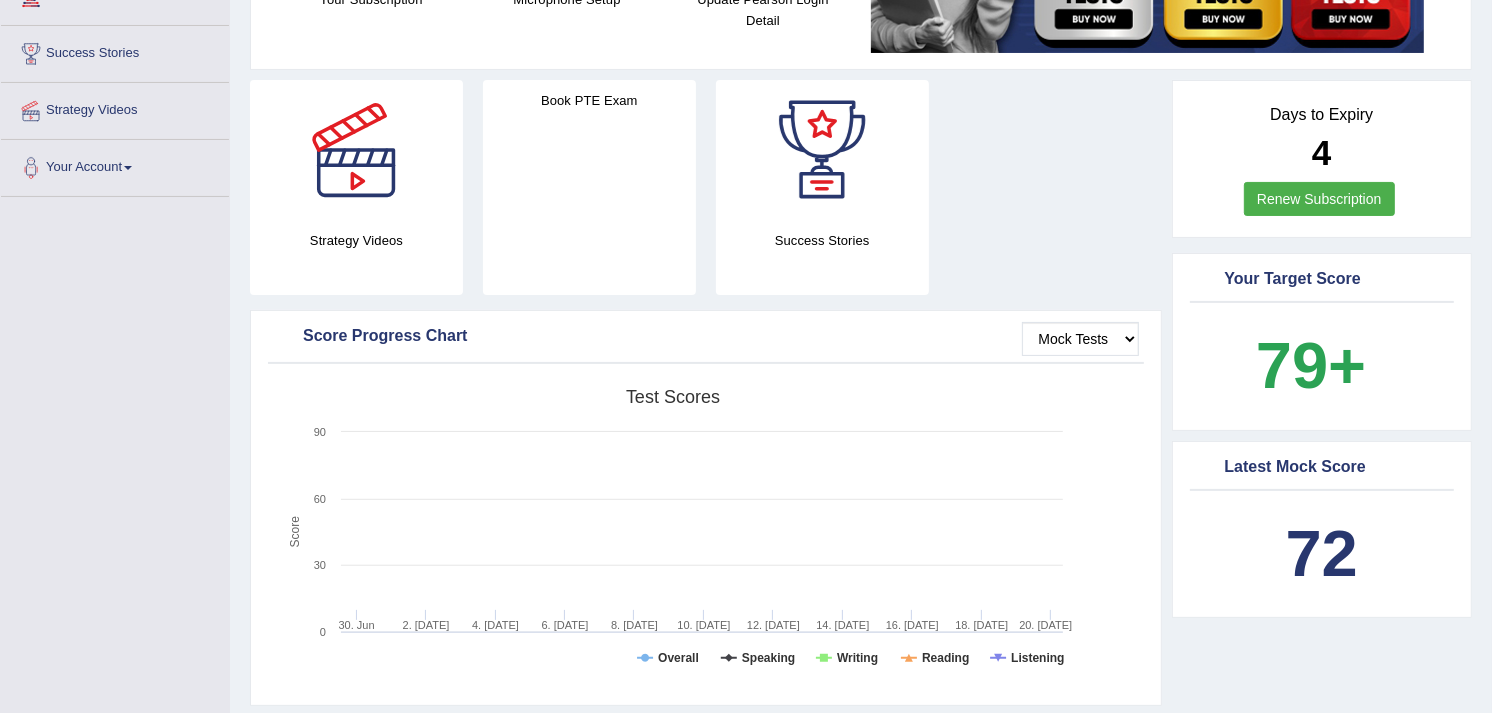click at bounding box center (1419, 338) 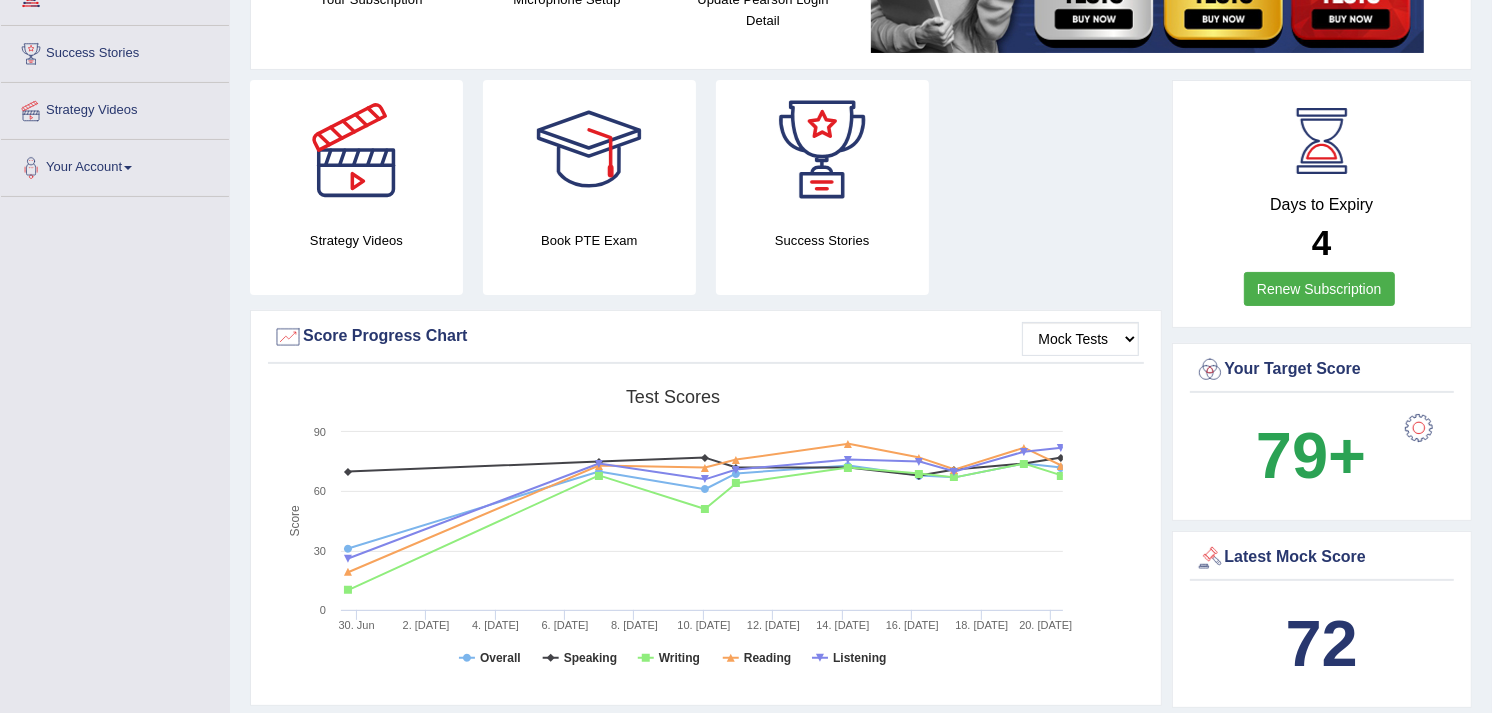 scroll, scrollTop: 301, scrollLeft: 0, axis: vertical 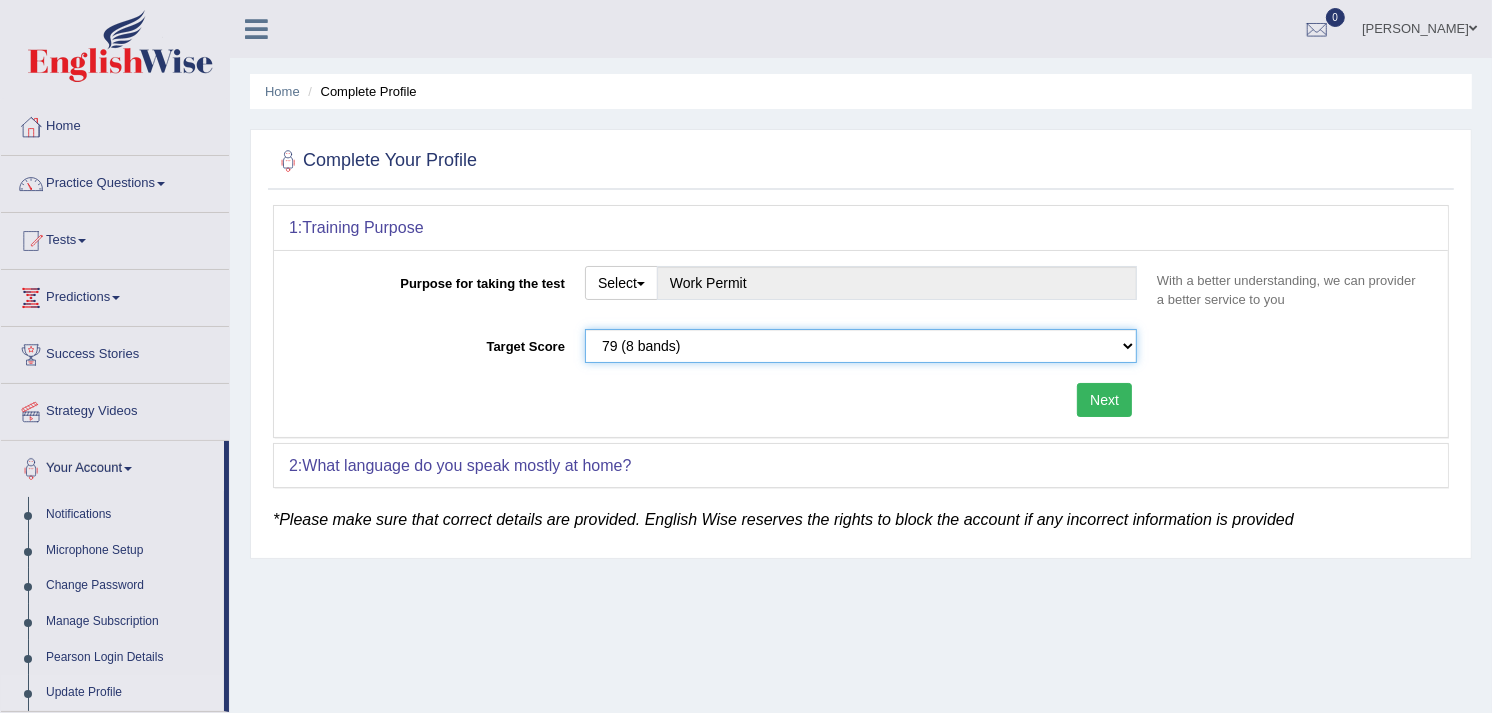 click on "Please select the correct value
50 (6 bands)
58 (6.5 bands)
65 (7 bands)
79 (8 bands)" at bounding box center [861, 346] 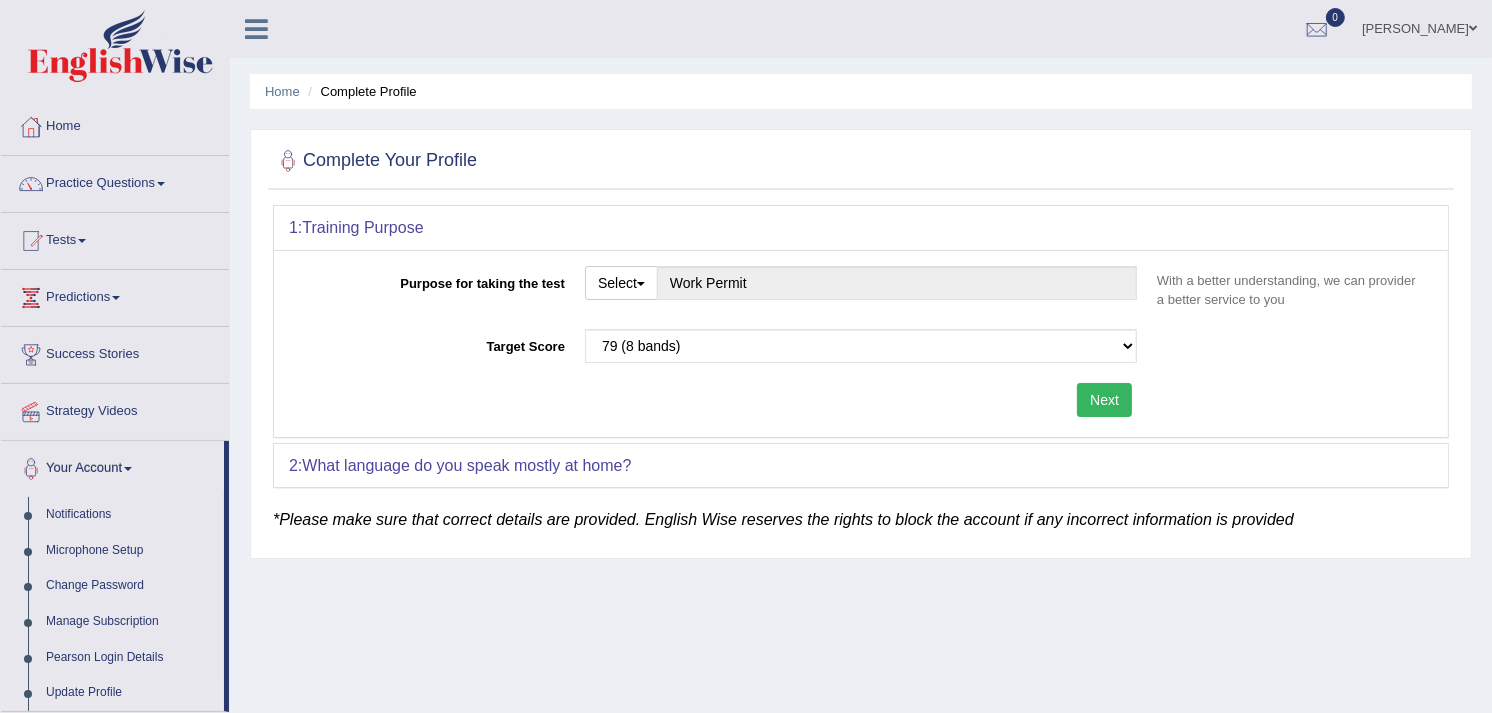 click on "Next" at bounding box center [718, 402] 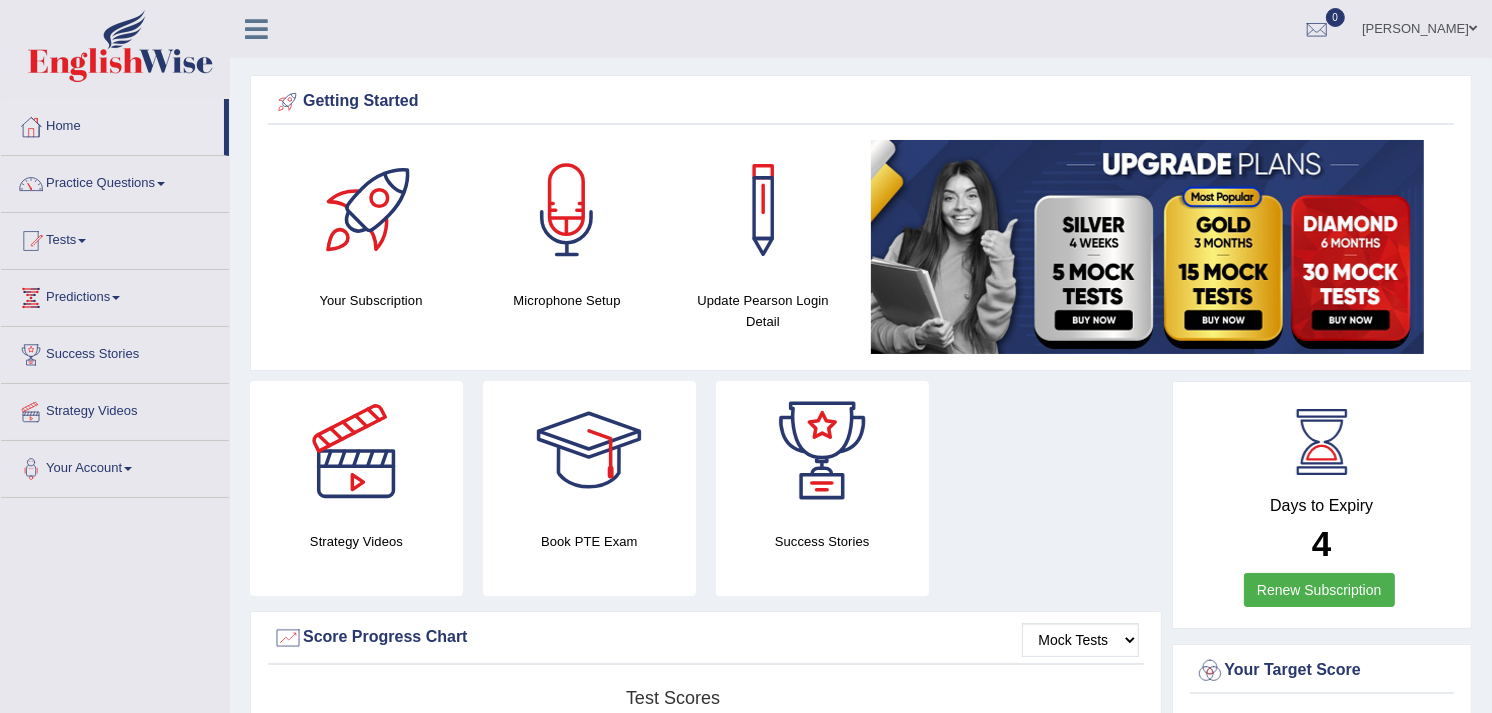 scroll, scrollTop: 254, scrollLeft: 0, axis: vertical 